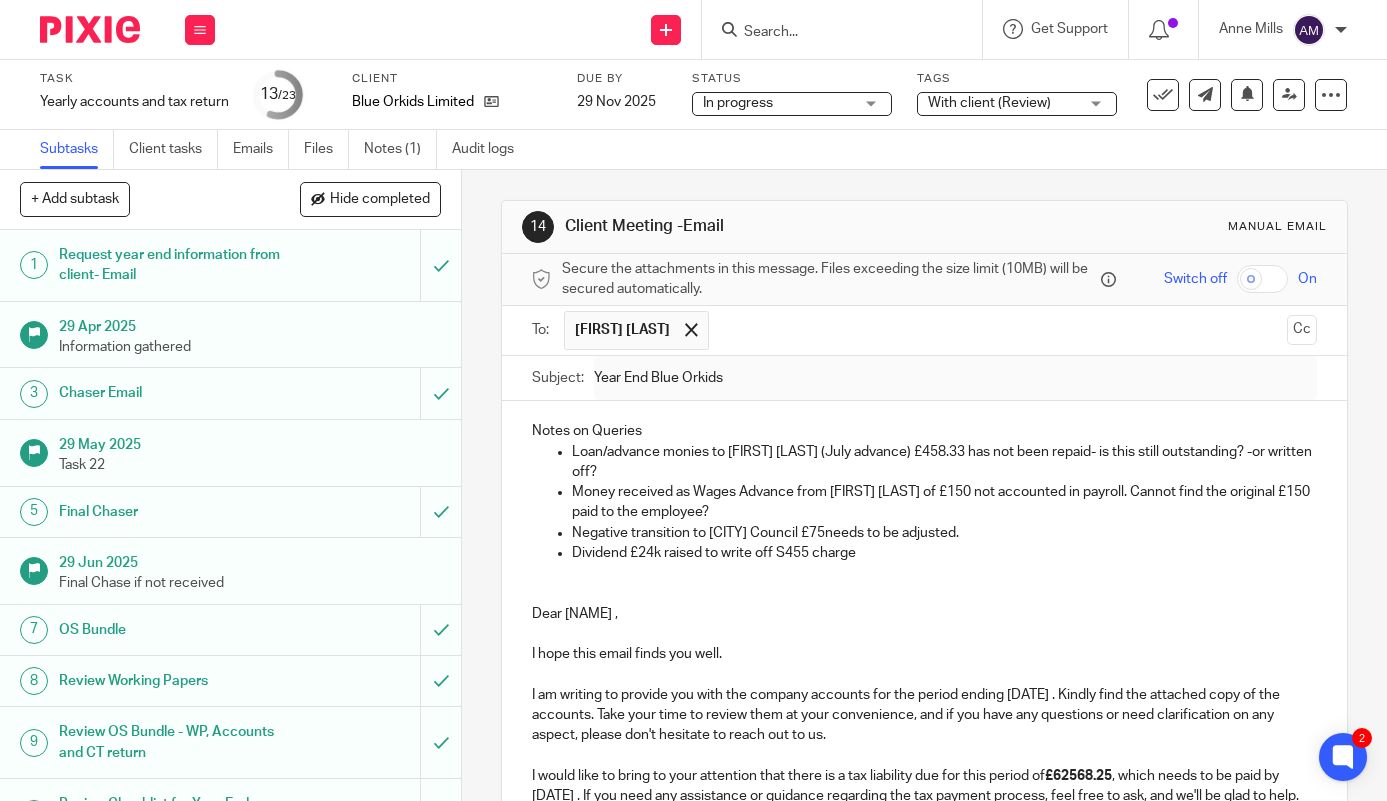 scroll, scrollTop: 0, scrollLeft: 0, axis: both 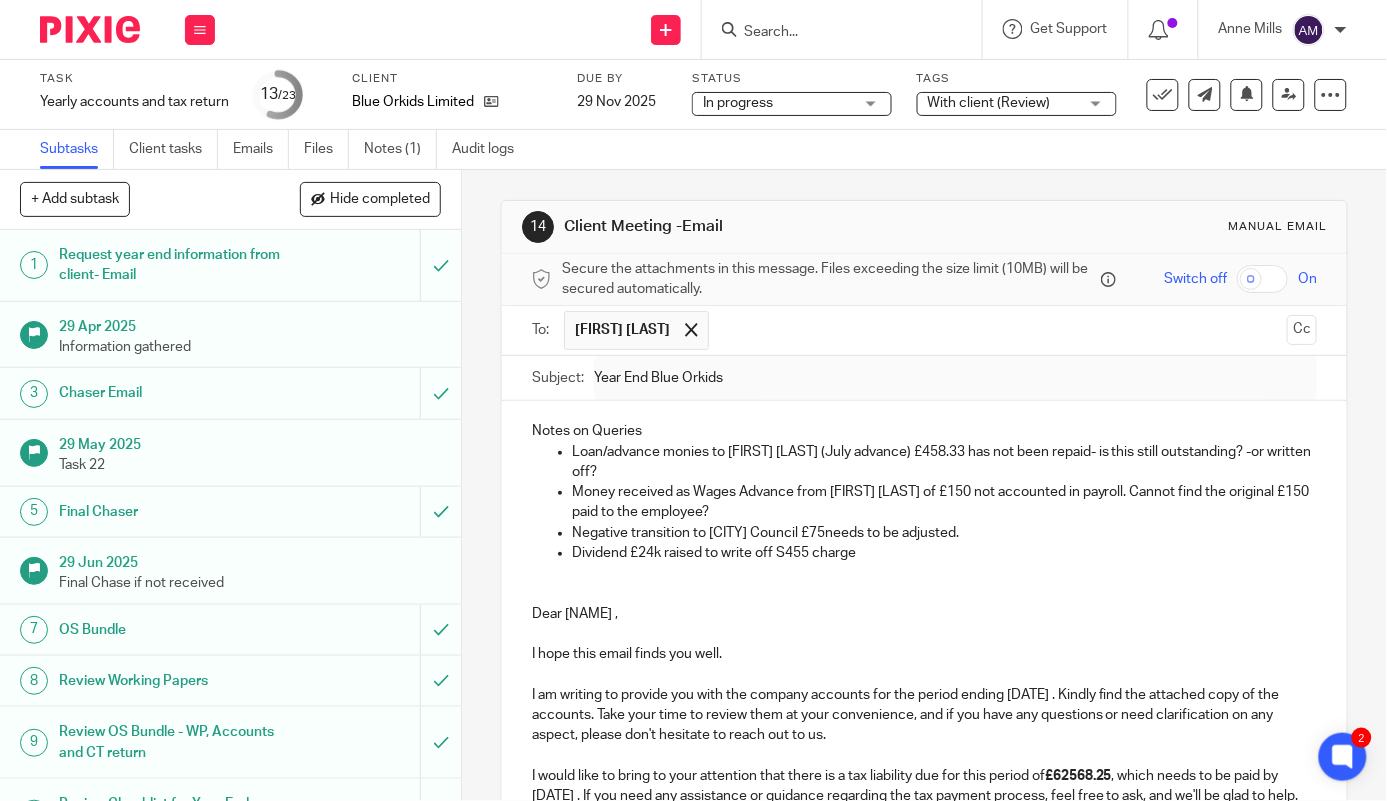 click at bounding box center [832, 33] 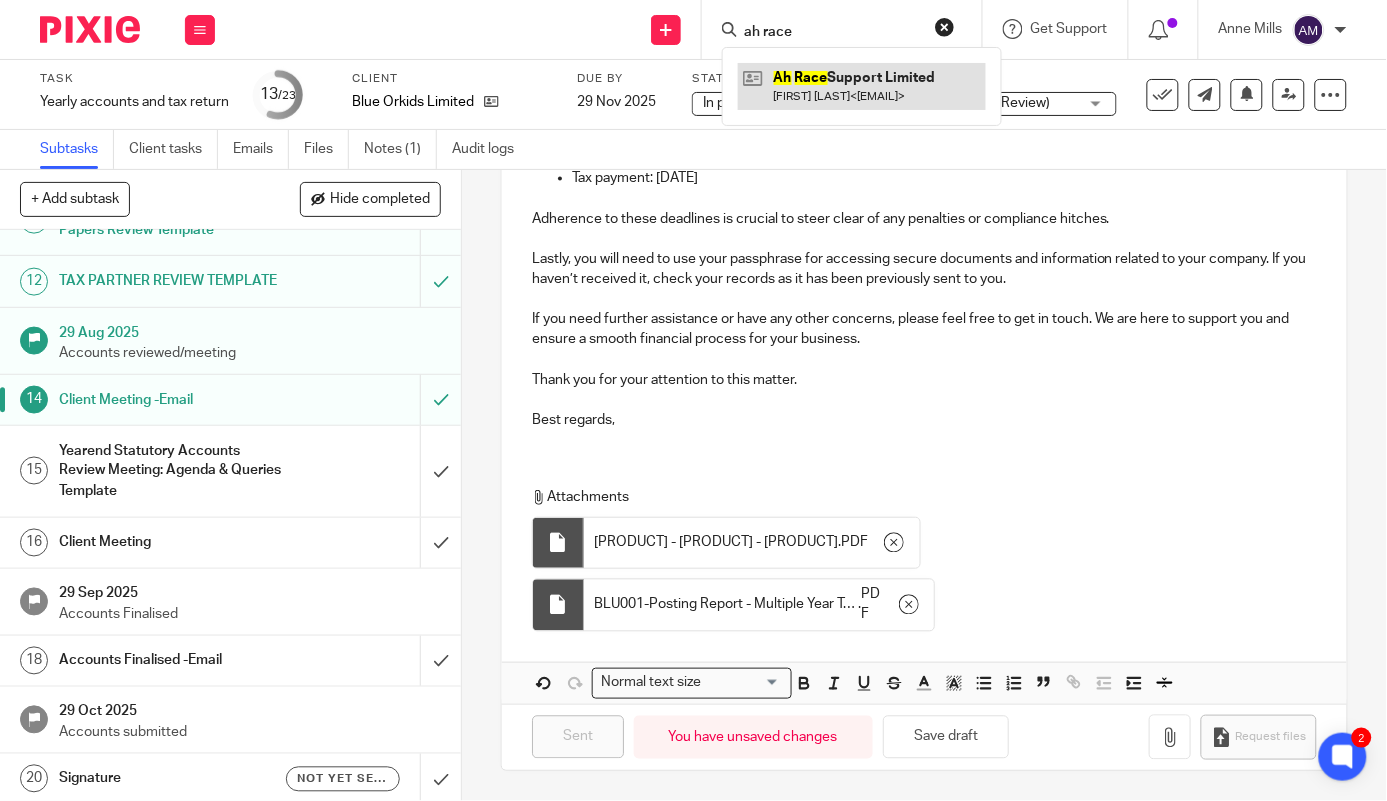 type on "ah race" 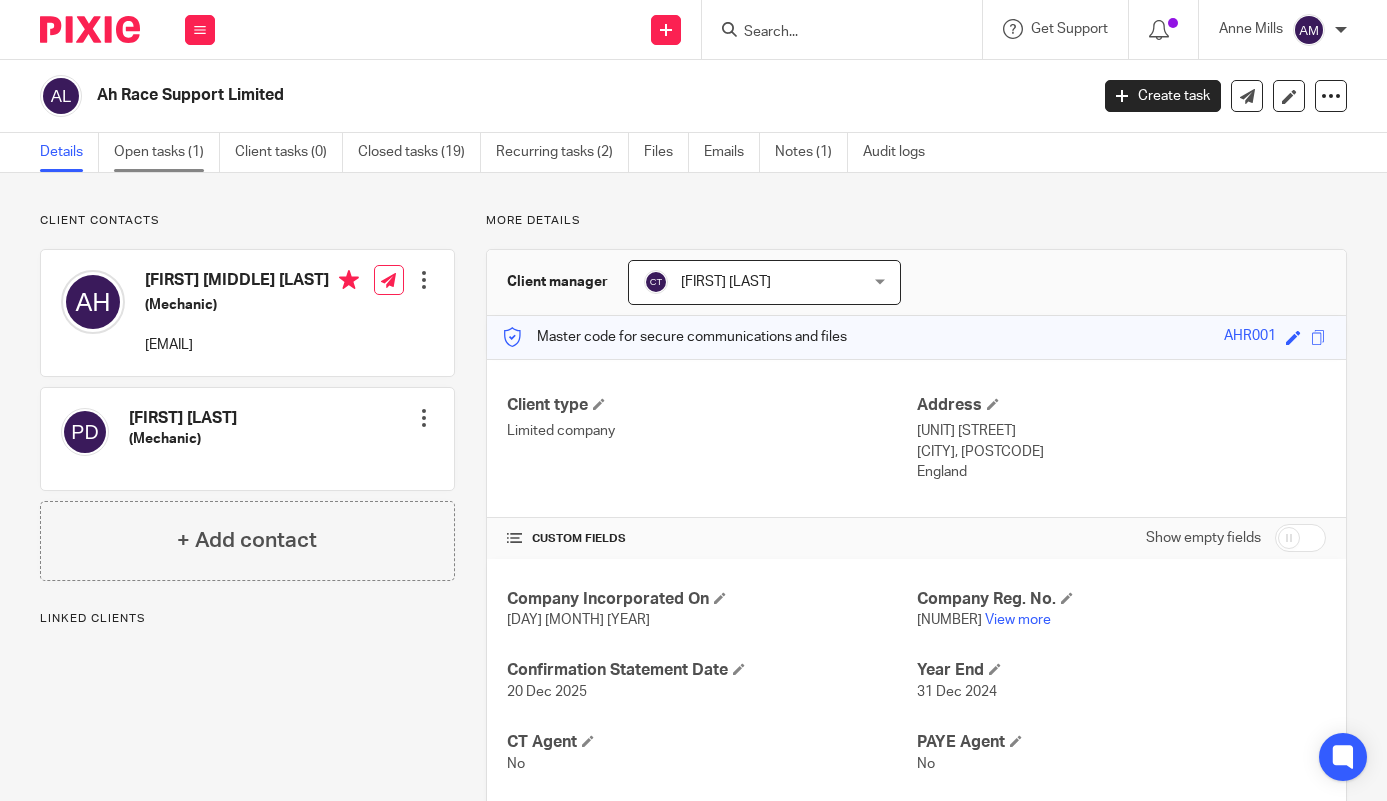 scroll, scrollTop: 0, scrollLeft: 0, axis: both 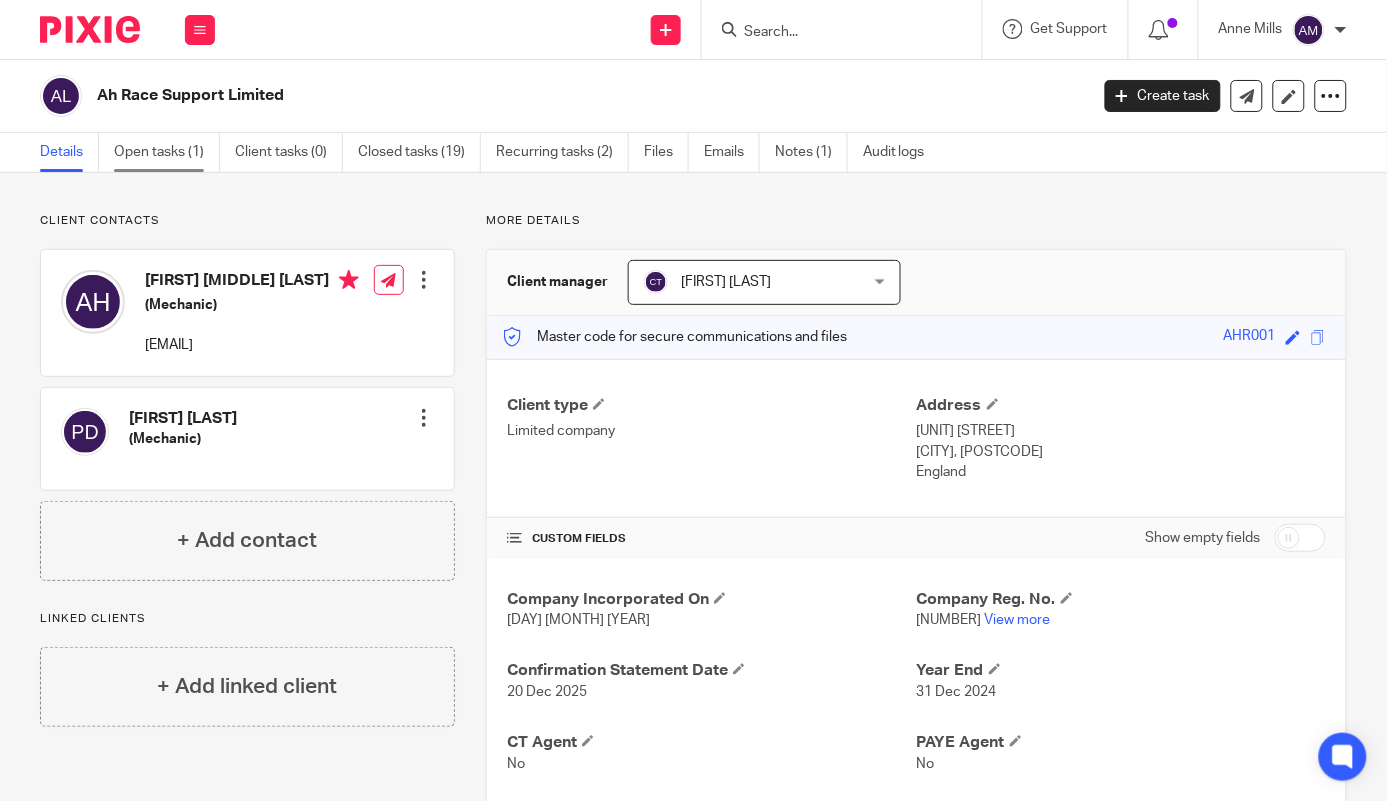 click on "Open tasks (1)" at bounding box center (167, 152) 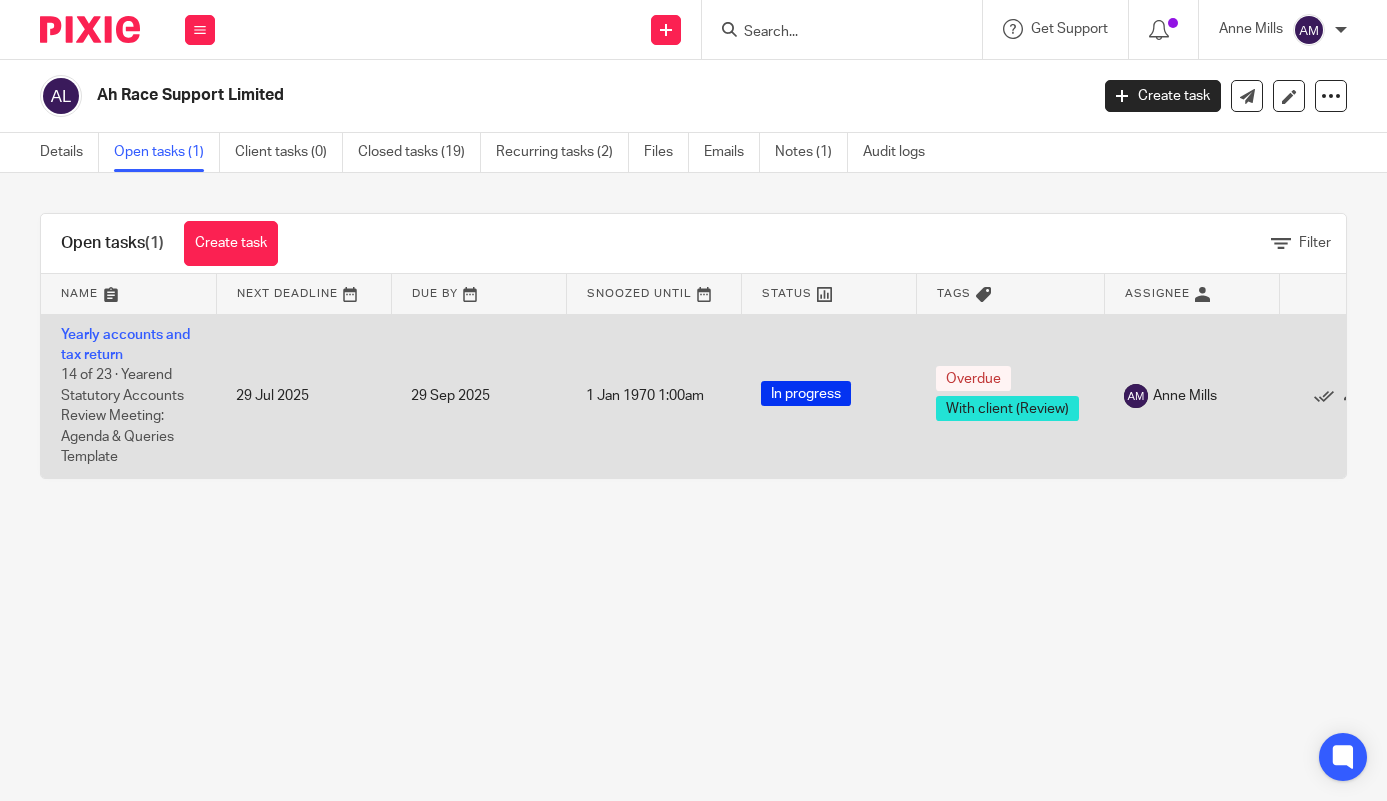 scroll, scrollTop: 0, scrollLeft: 0, axis: both 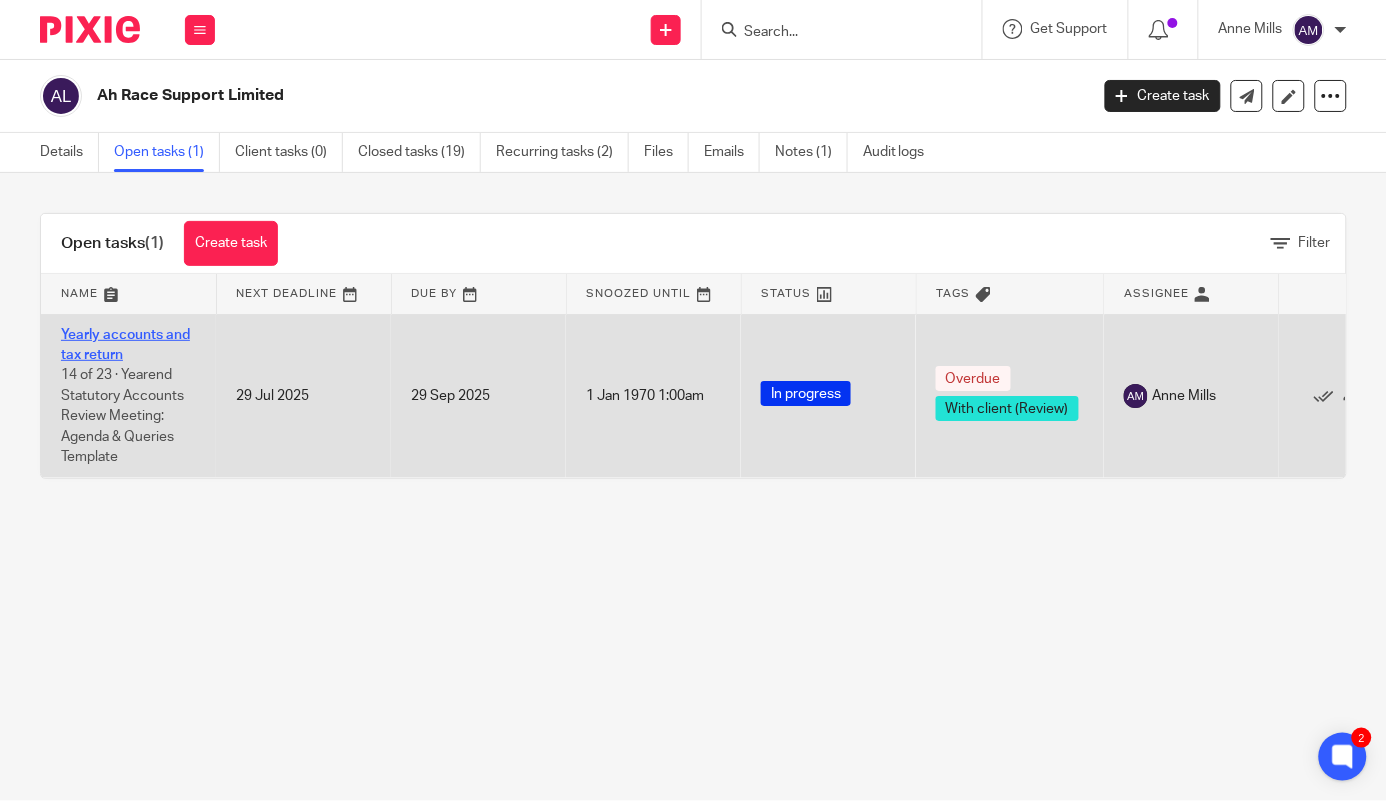 click on "Yearly accounts and tax return" at bounding box center [125, 345] 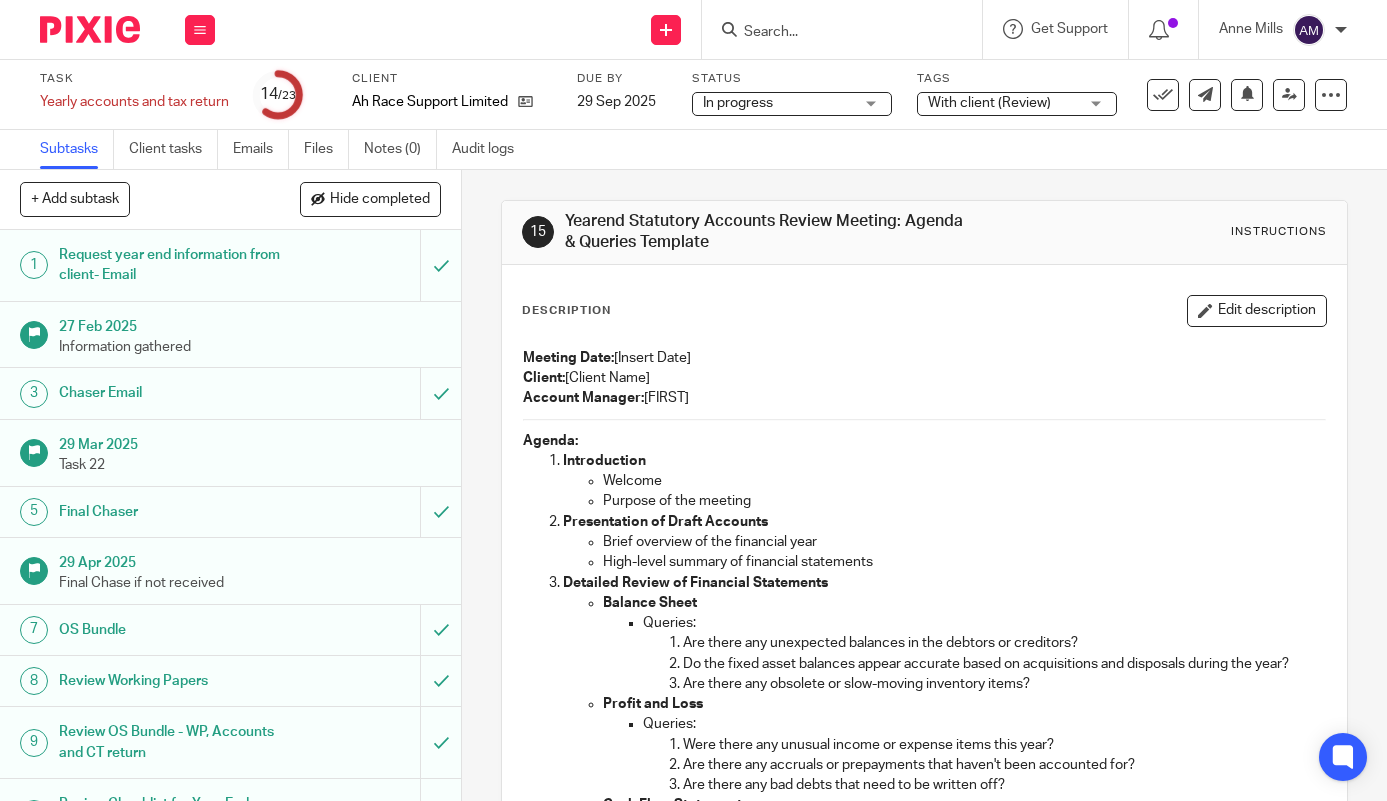 scroll, scrollTop: 0, scrollLeft: 0, axis: both 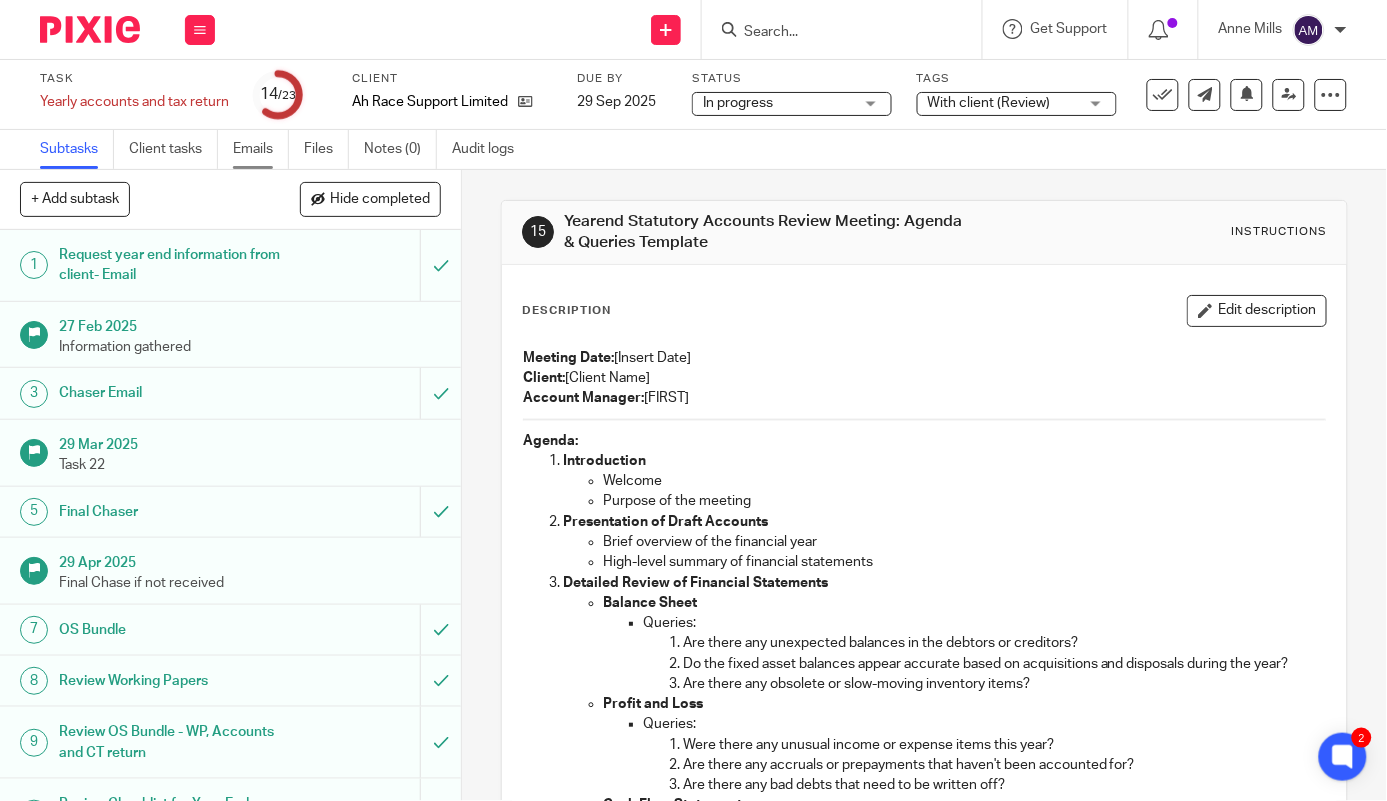click on "Emails" at bounding box center [261, 149] 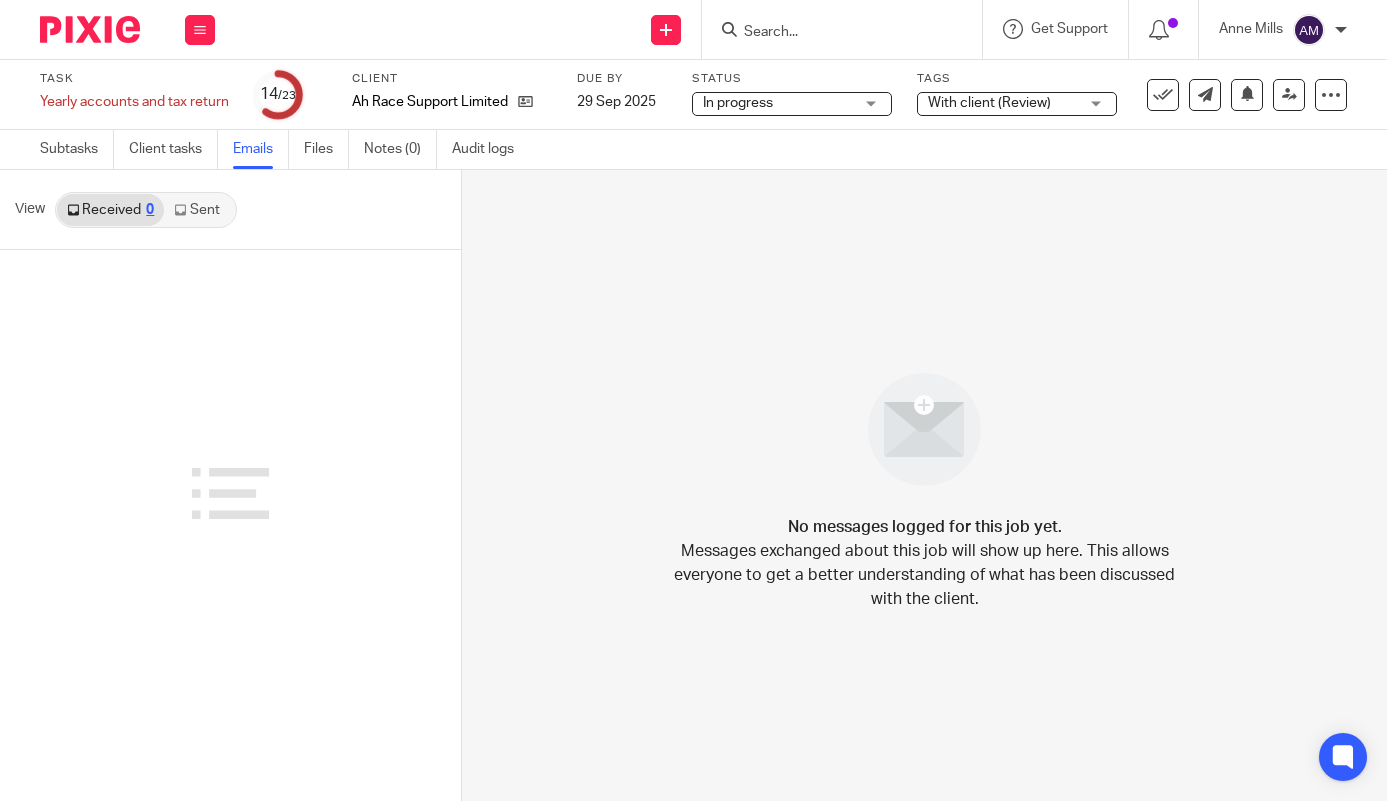 scroll, scrollTop: 0, scrollLeft: 0, axis: both 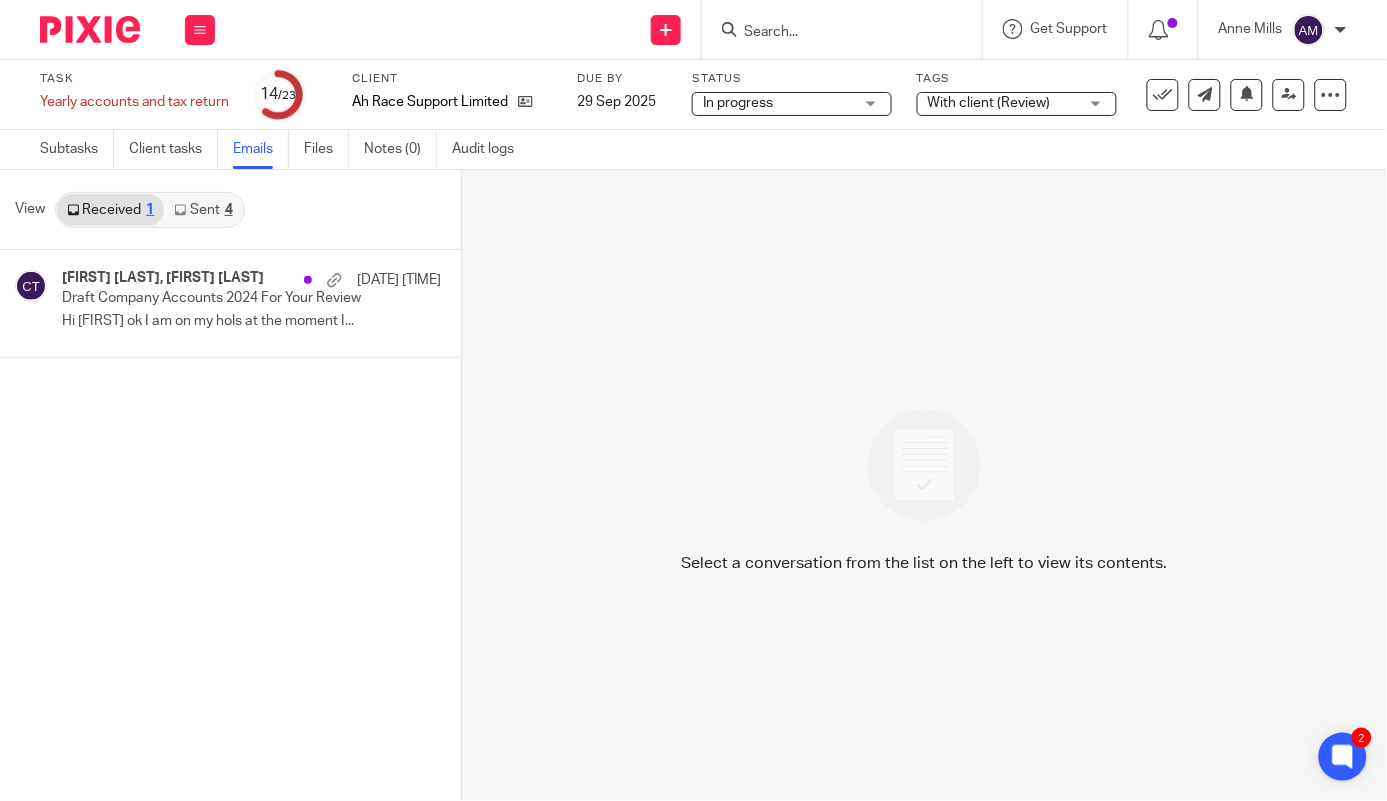 click on "Sent
4" at bounding box center (203, 210) 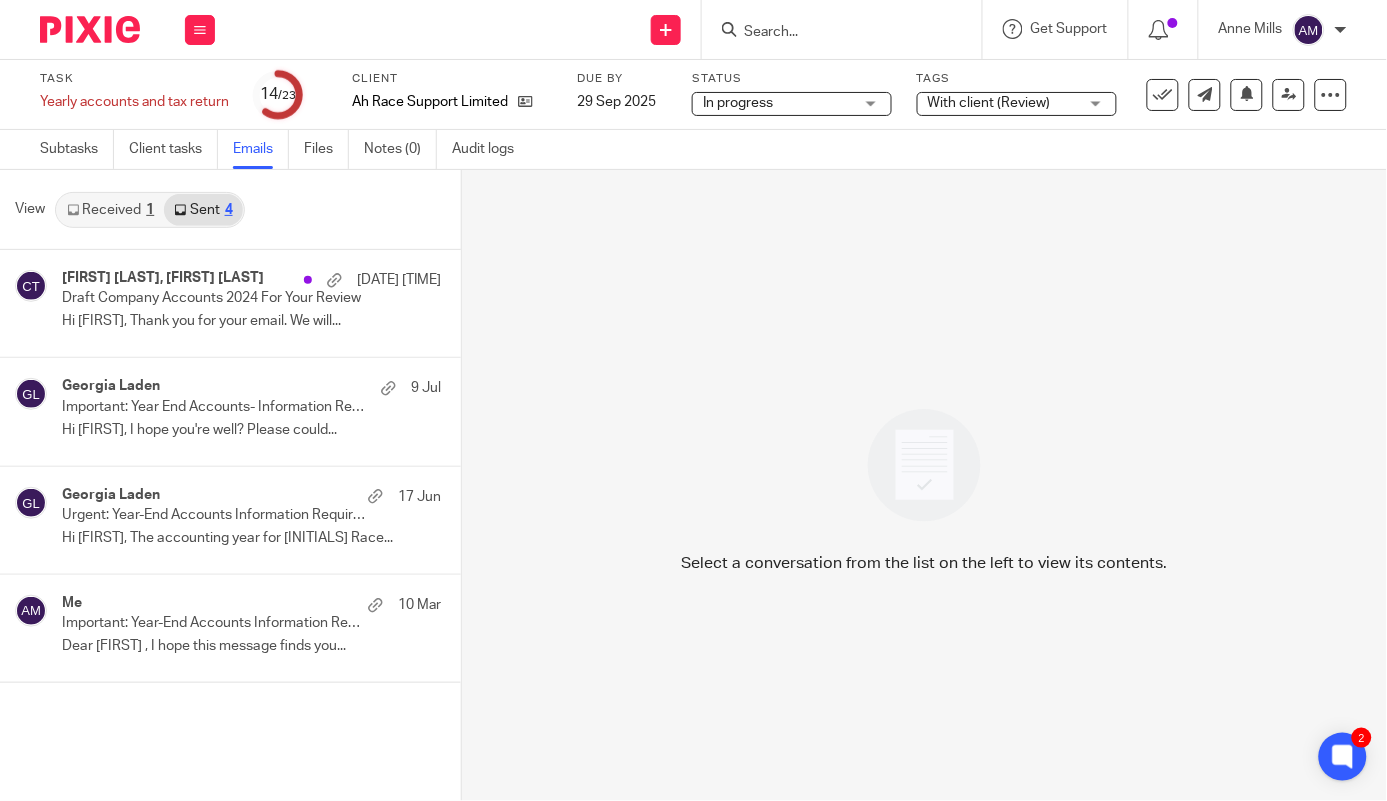 click on "Received
1" at bounding box center (110, 210) 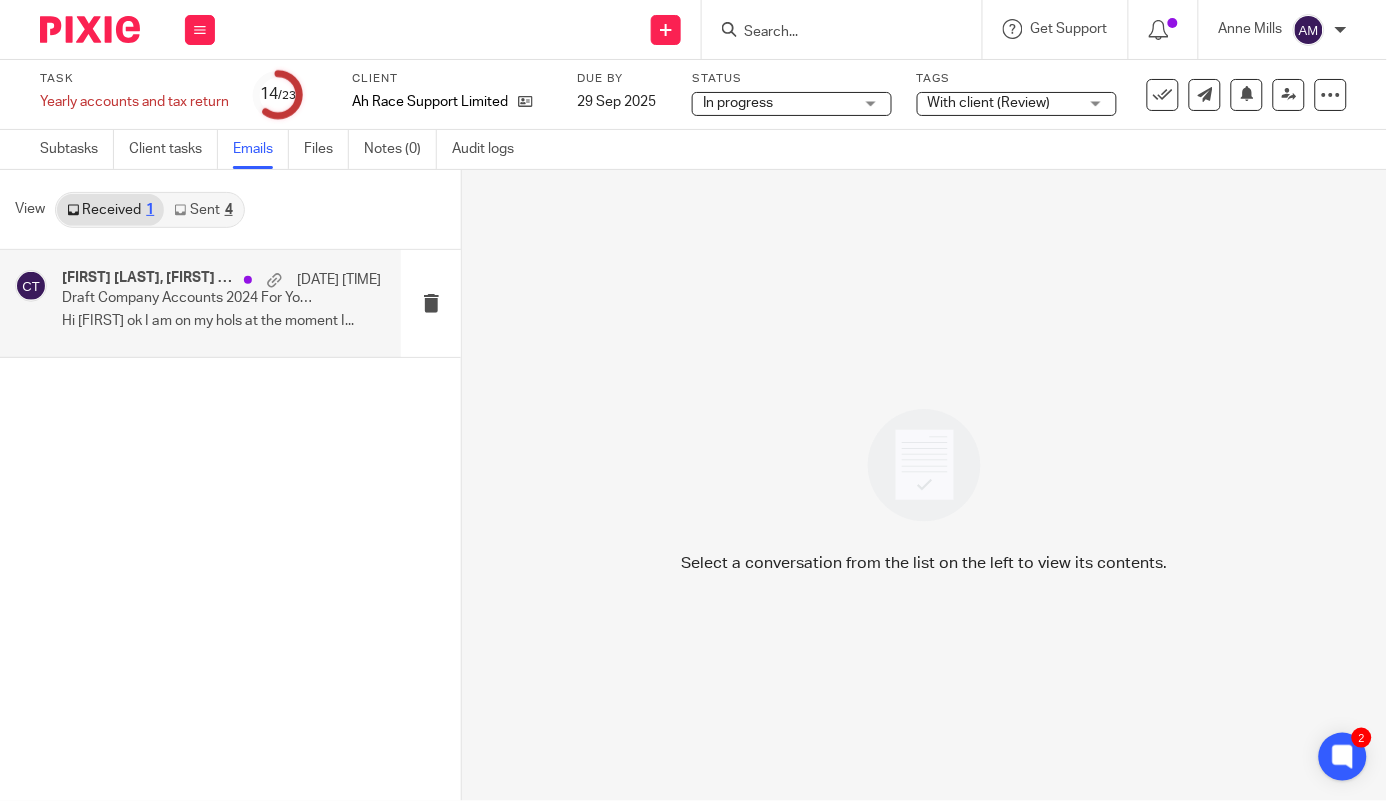 click on "Alan Hudson, Clare Thompson
6 Aug 2:17pm   Draft Company Accounts 2024 For Your Review   Hi Clare ok I am on my hols at the moment I..." at bounding box center [221, 303] 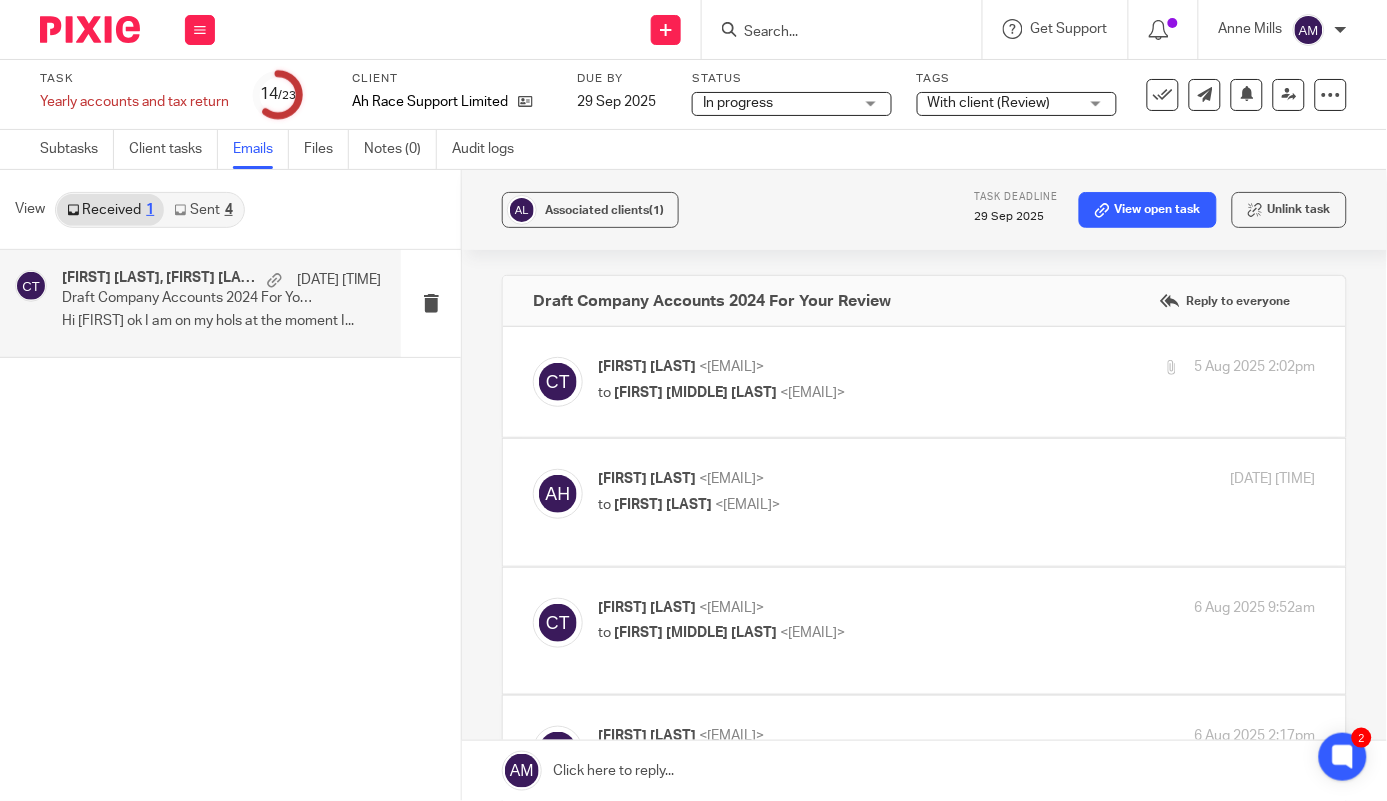 scroll, scrollTop: 0, scrollLeft: 0, axis: both 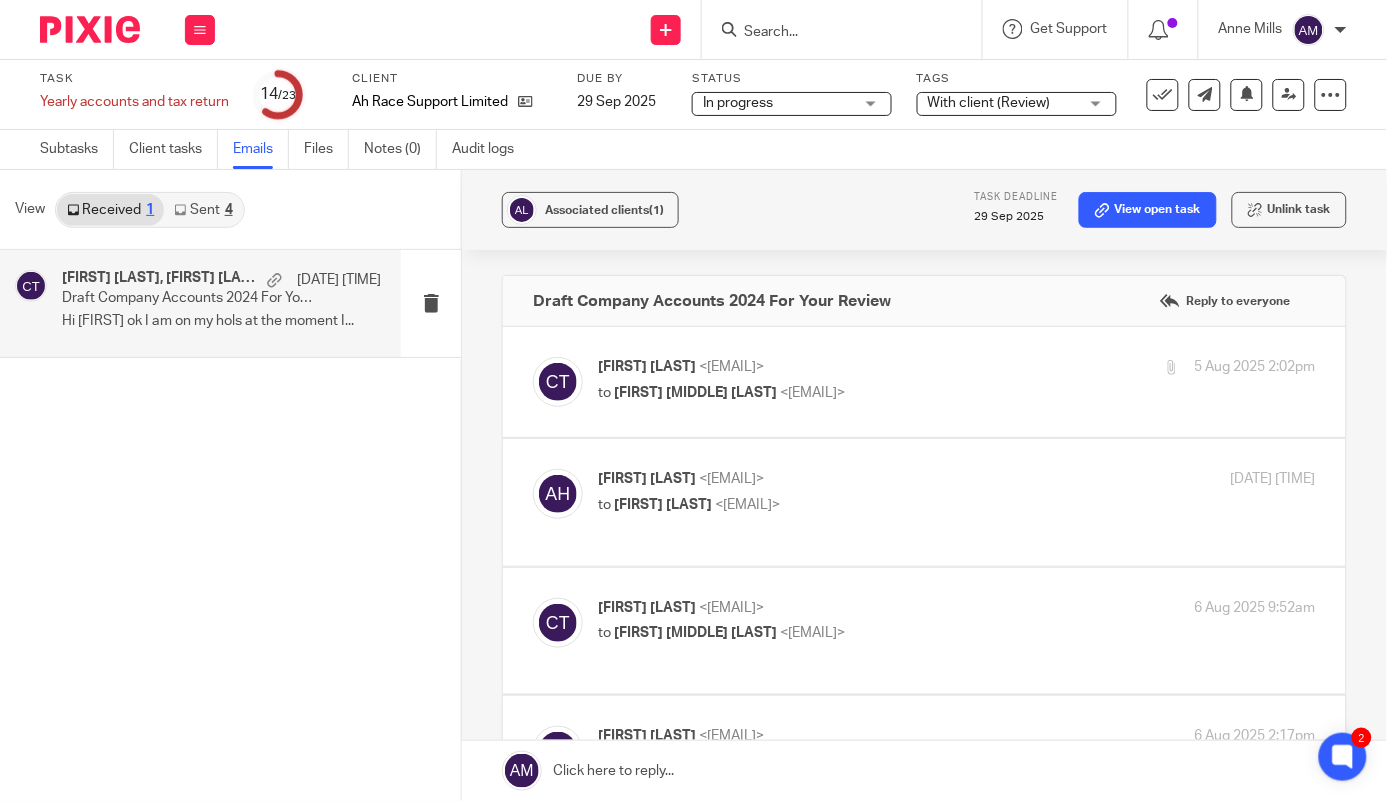 click on "Clare Thompson
<switchaccuk@gmail.com>   to
Alan Robert Hudson
<alhud27@hotmail.co.uk>       5 Aug 2025 2:02pm
Forward
Attachments       AHR001-Limited company accounts 251-LTD-CMT-20250805 .PDF" at bounding box center [924, 382] 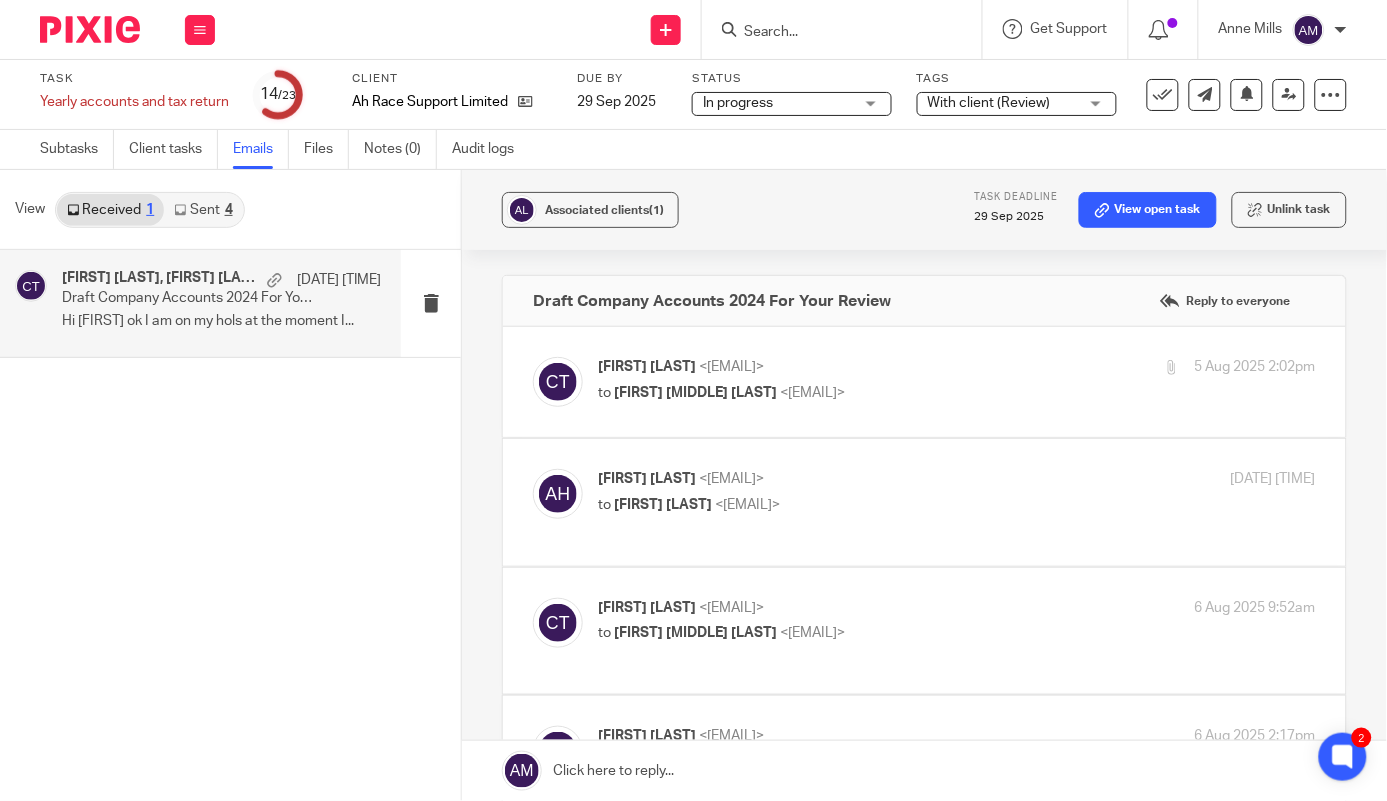click on "Alan Robert Hudson" at bounding box center [695, 393] 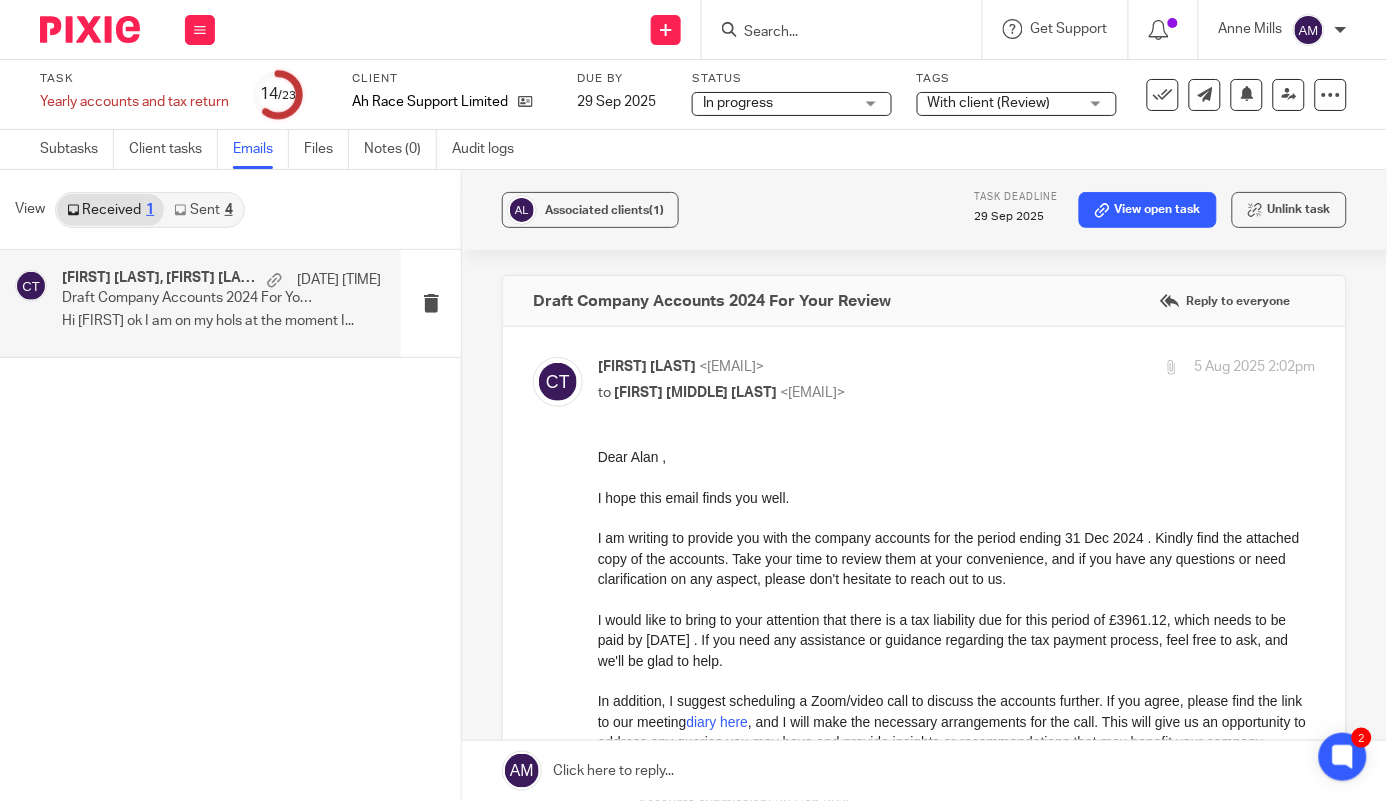 scroll, scrollTop: 0, scrollLeft: 0, axis: both 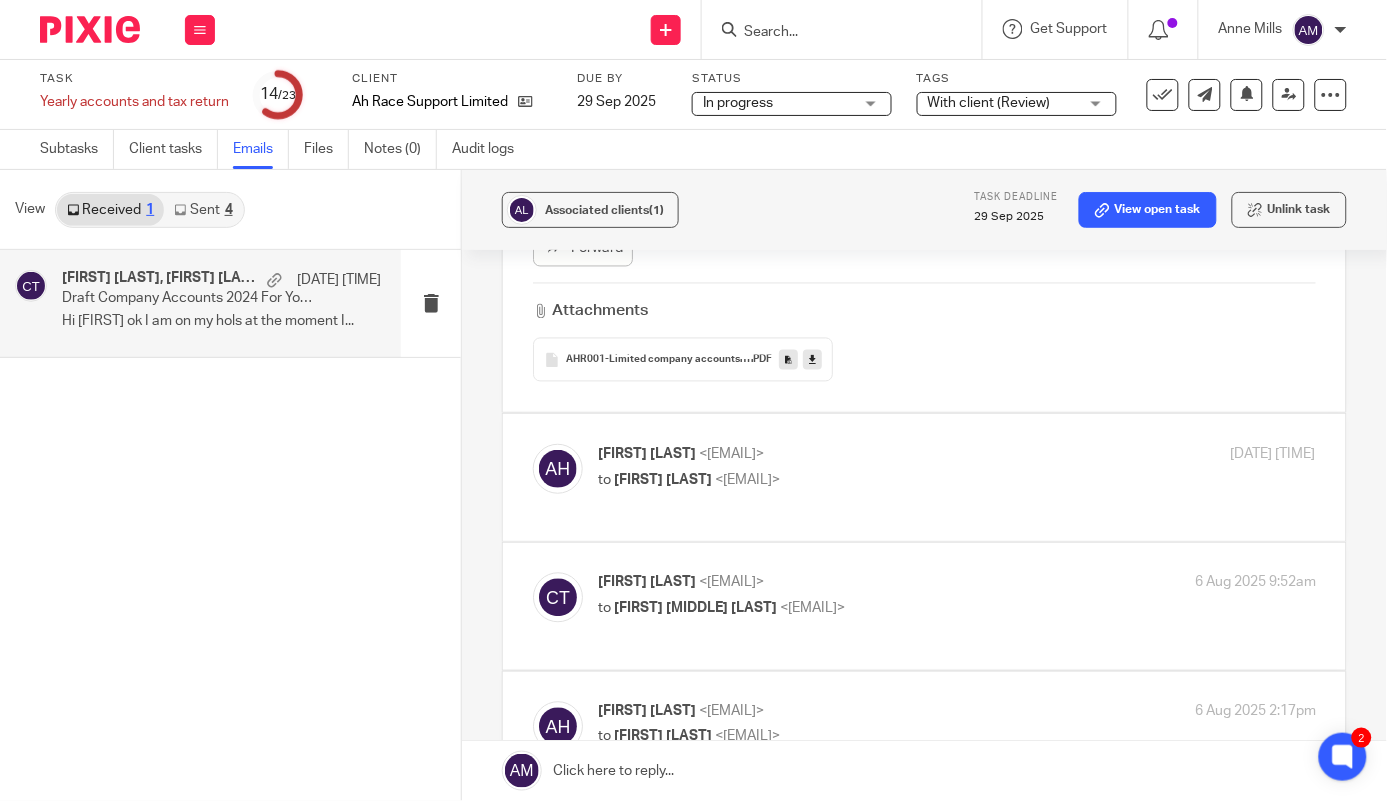 click on "<switchaccuk@gmail.com>" at bounding box center [747, 480] 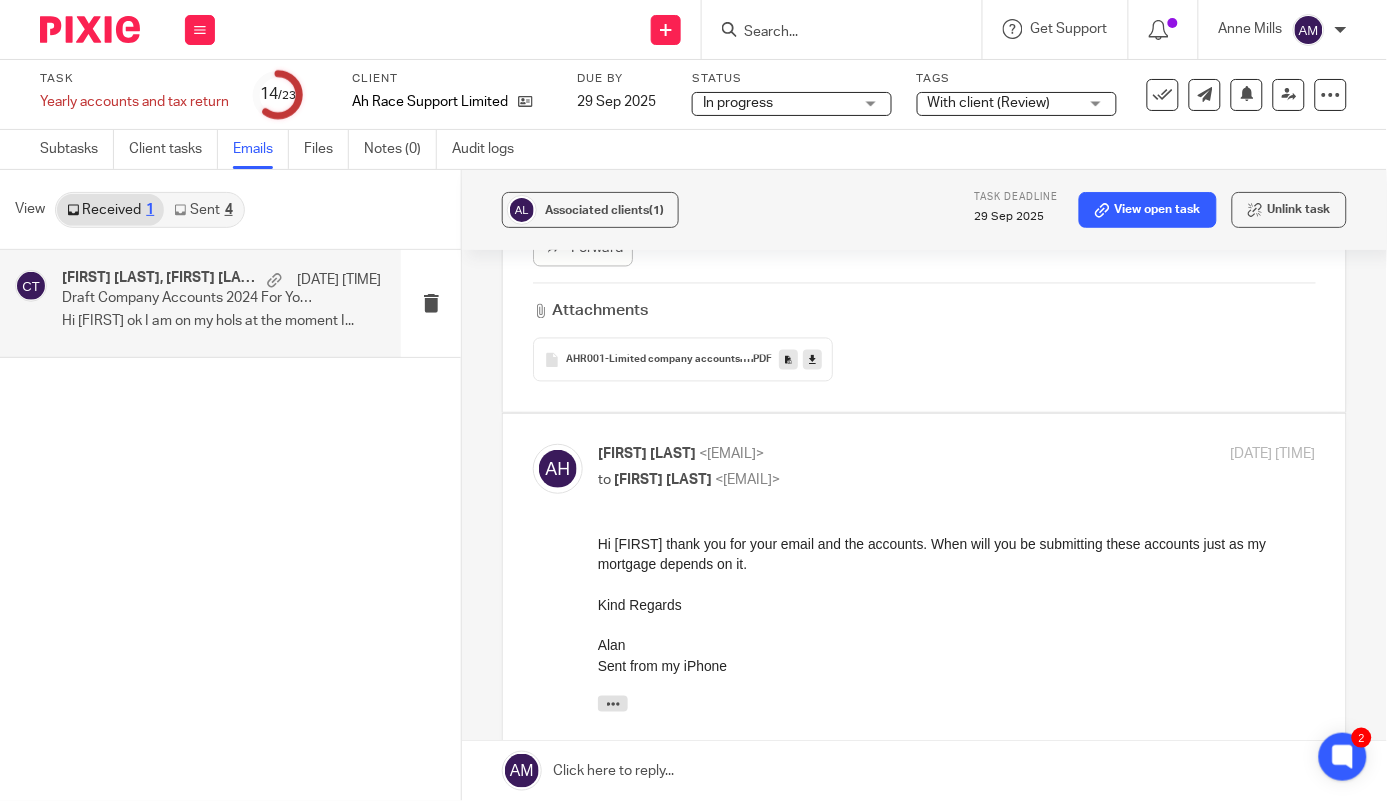 scroll, scrollTop: 0, scrollLeft: 0, axis: both 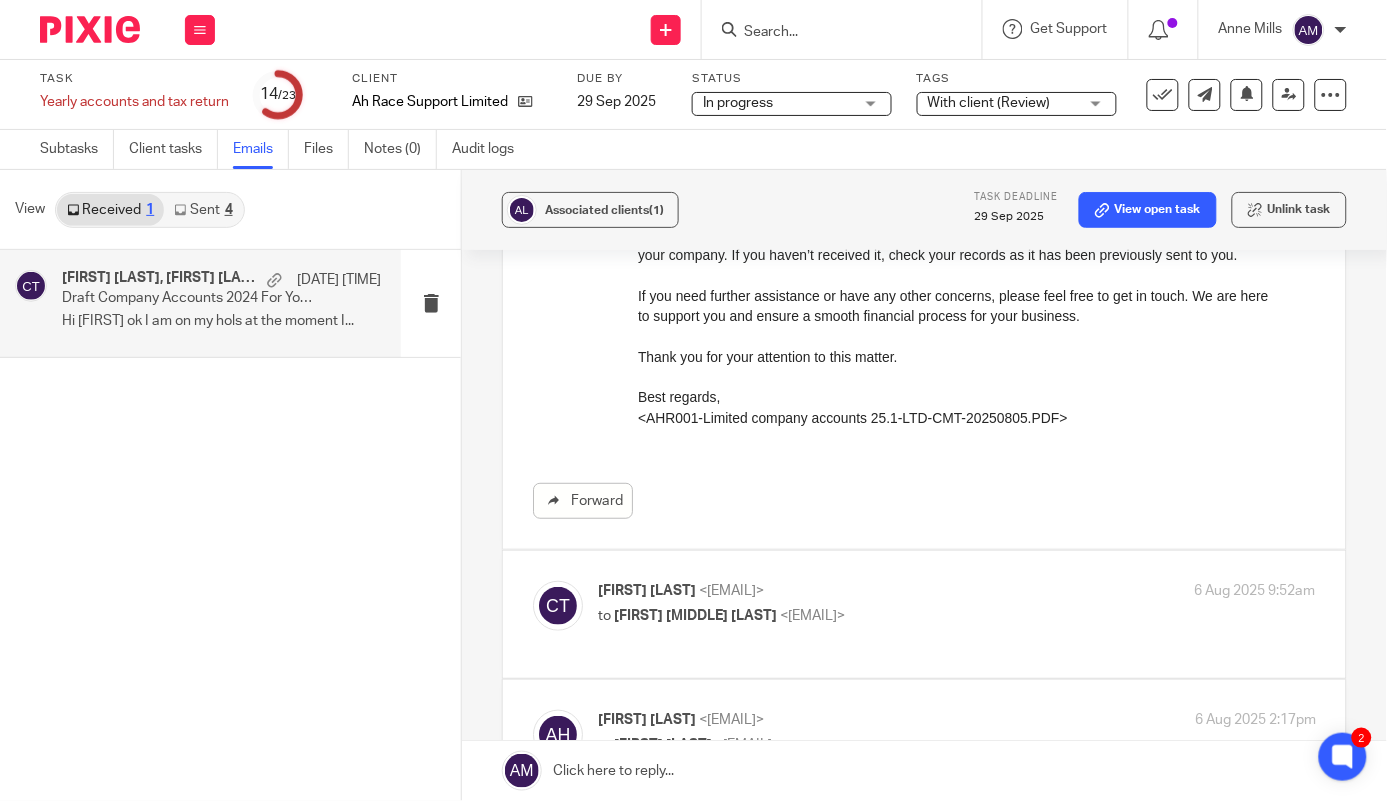 click on "to
Alan Robert Hudson
<alhud27@hotmail.co.uk>" at bounding box center (837, 616) 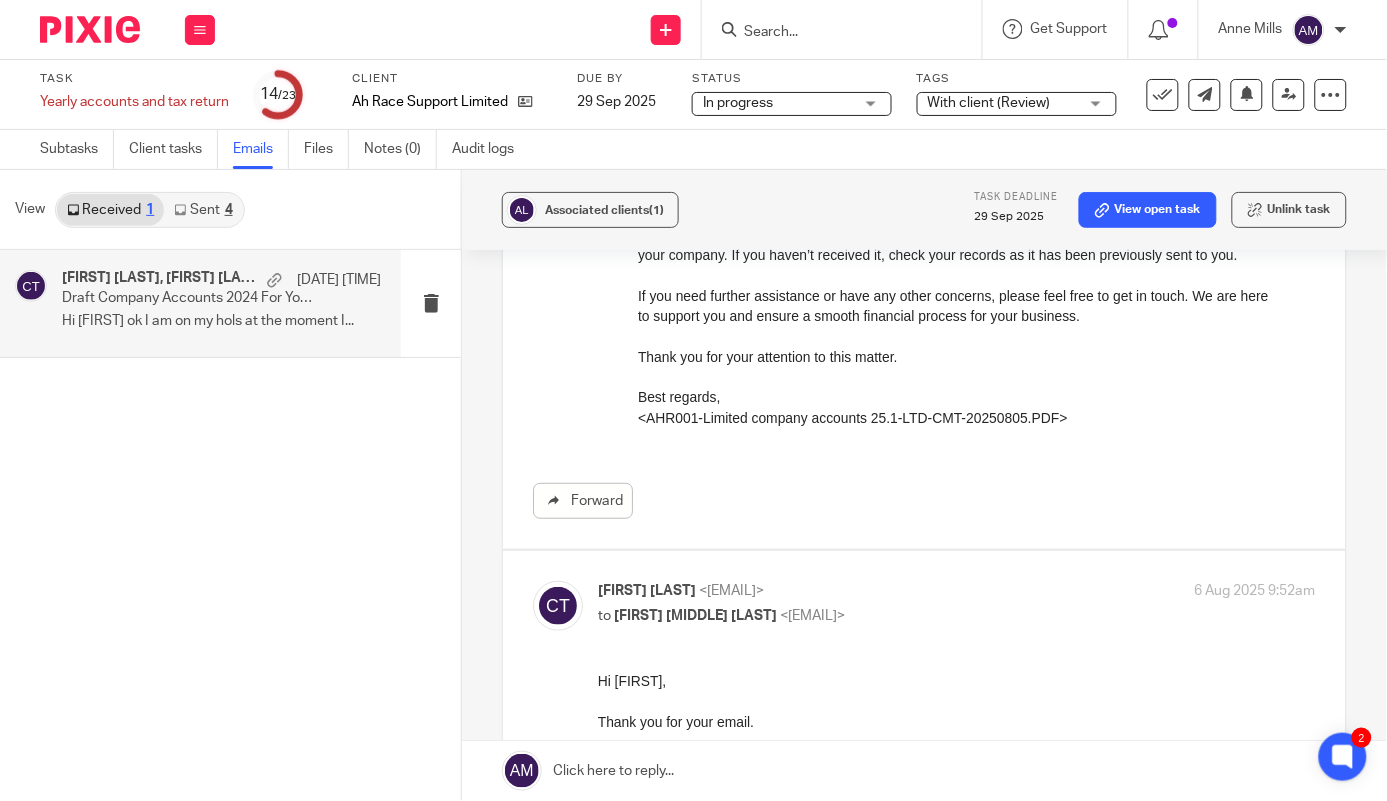 scroll, scrollTop: 0, scrollLeft: 0, axis: both 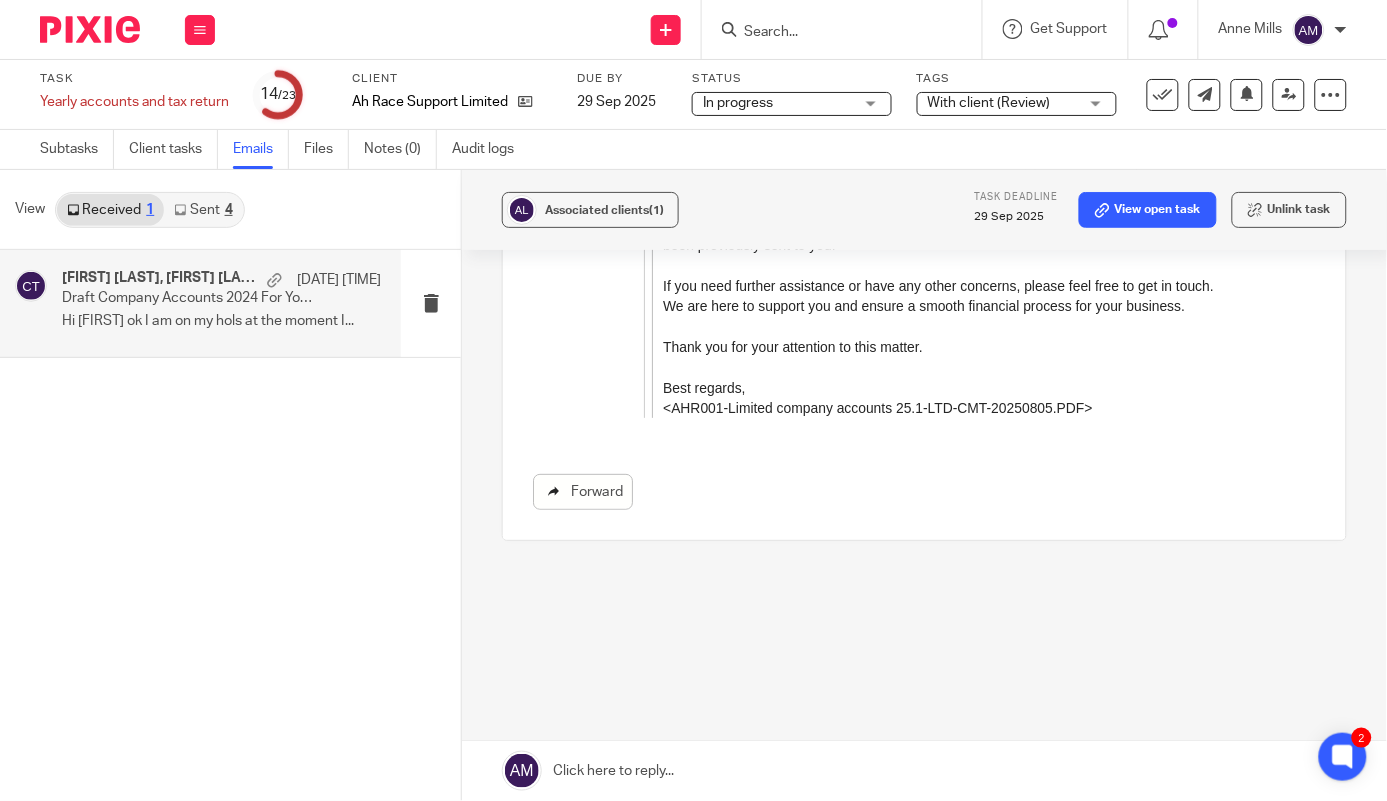 click on "Forward" at bounding box center [583, 492] 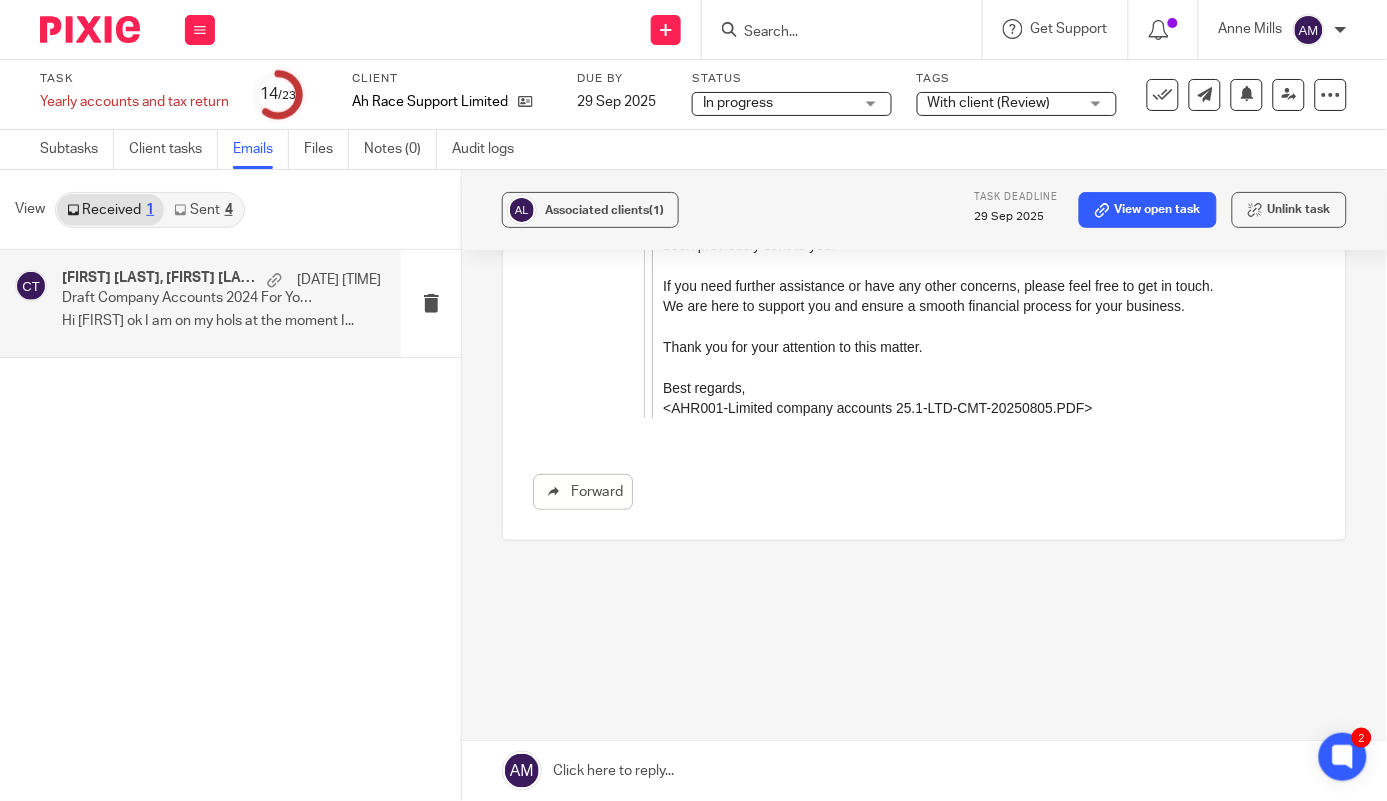 click on "Sent
4" at bounding box center [203, 210] 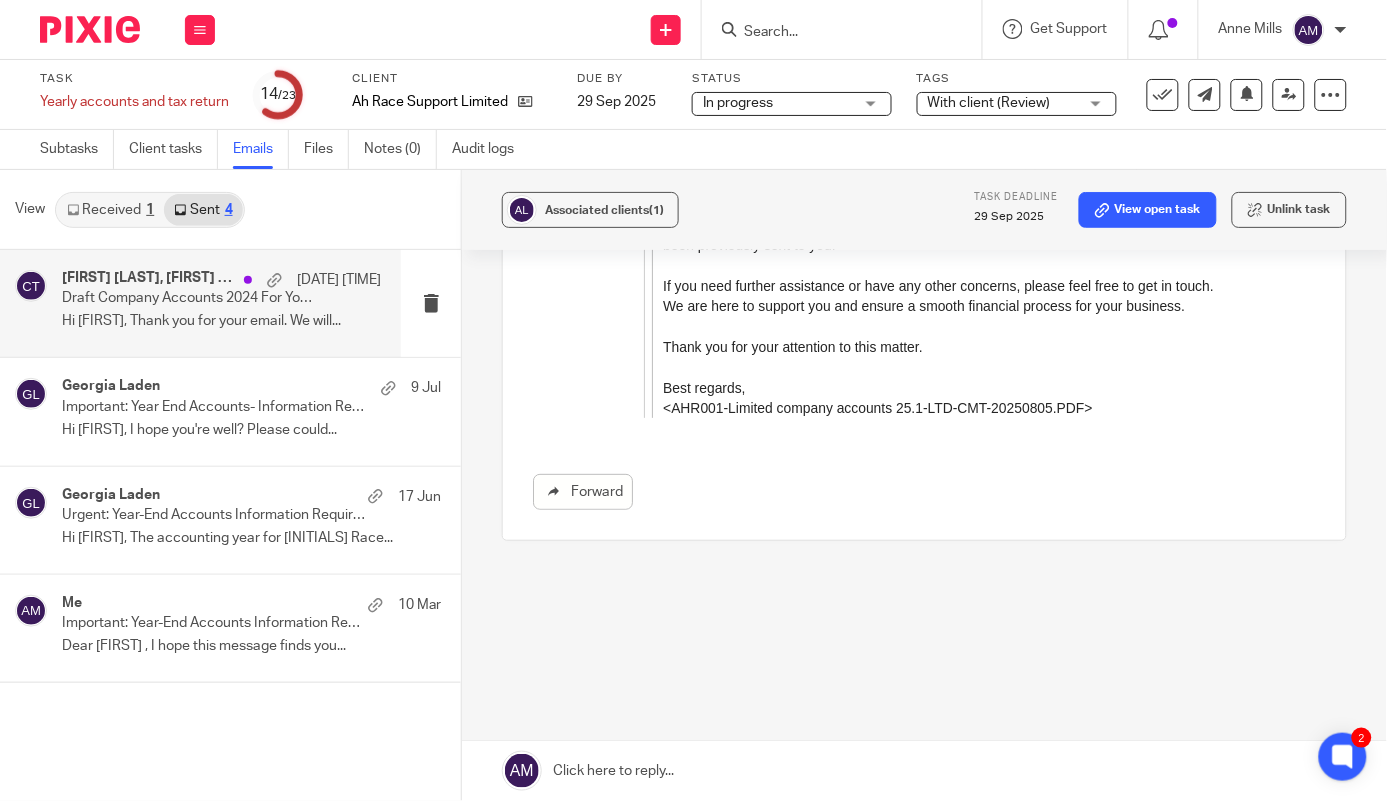 click on "Draft Company Accounts 2024 For Your Review" at bounding box center (189, 298) 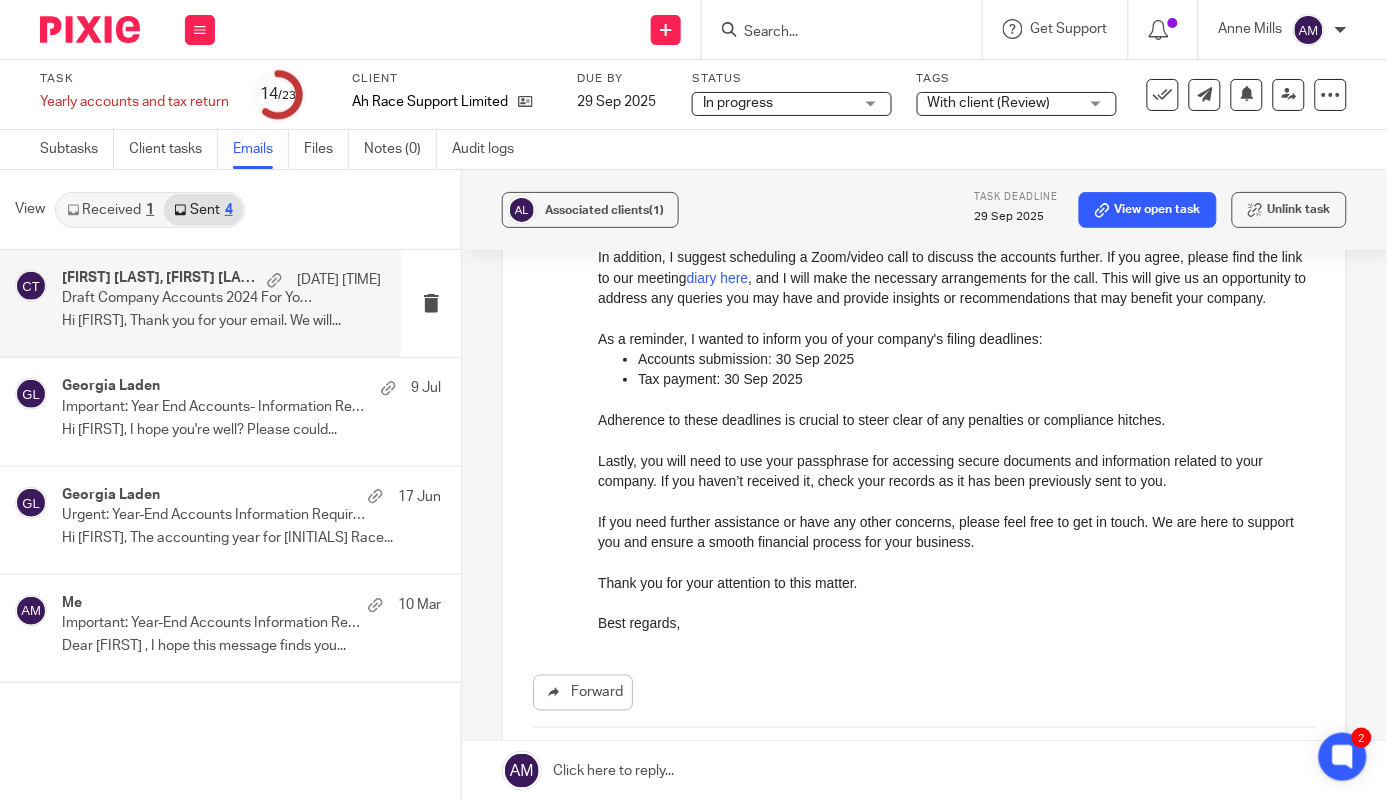 scroll, scrollTop: 555, scrollLeft: 0, axis: vertical 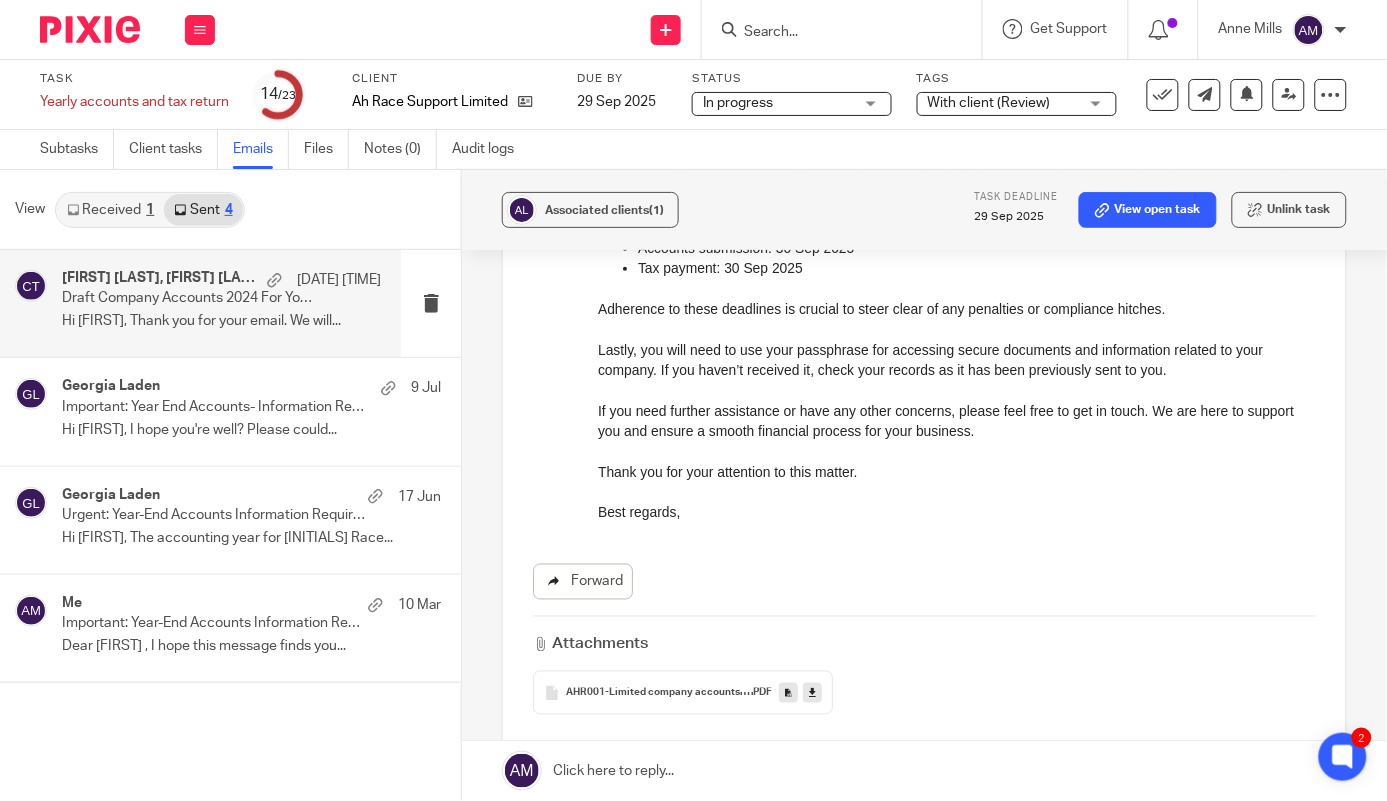 click on "Forward" at bounding box center [583, 582] 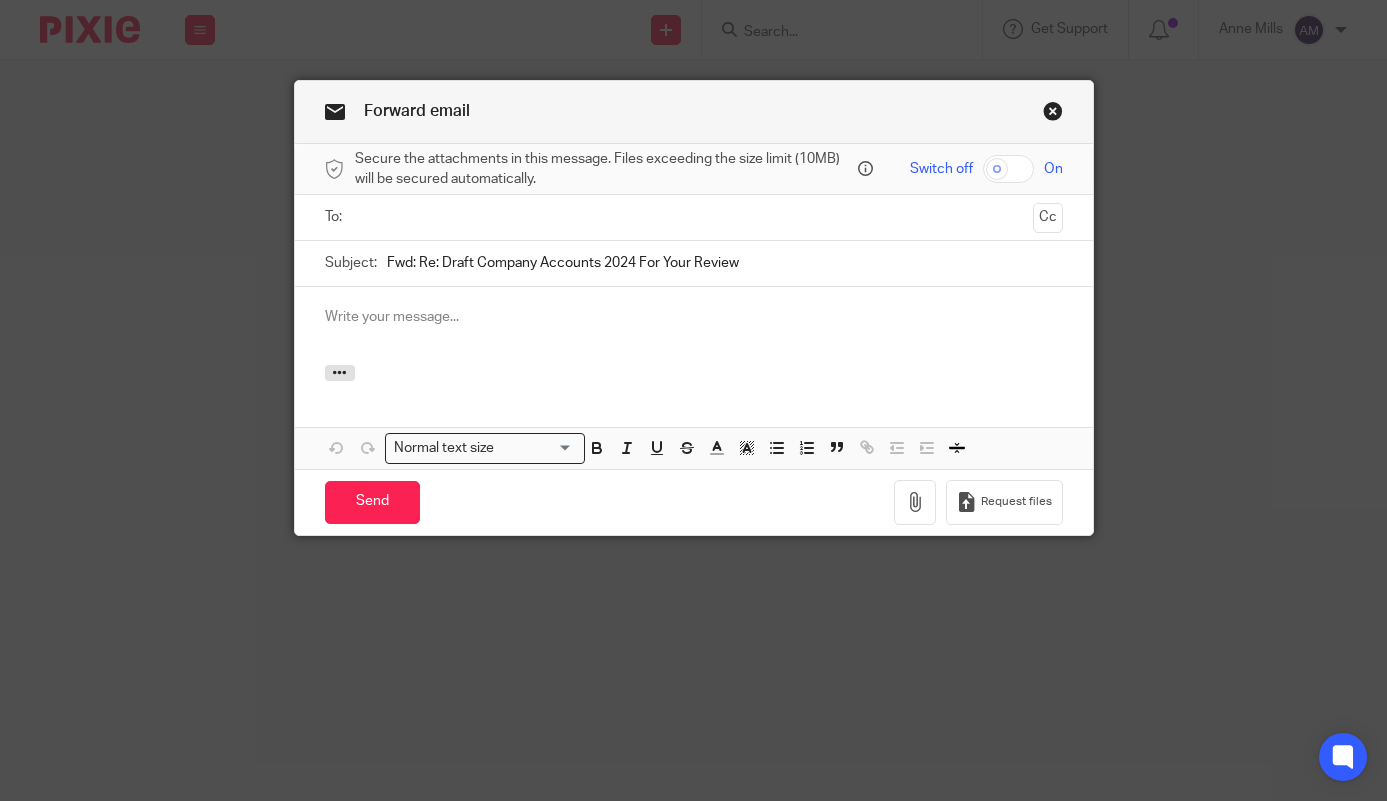 scroll, scrollTop: 0, scrollLeft: 0, axis: both 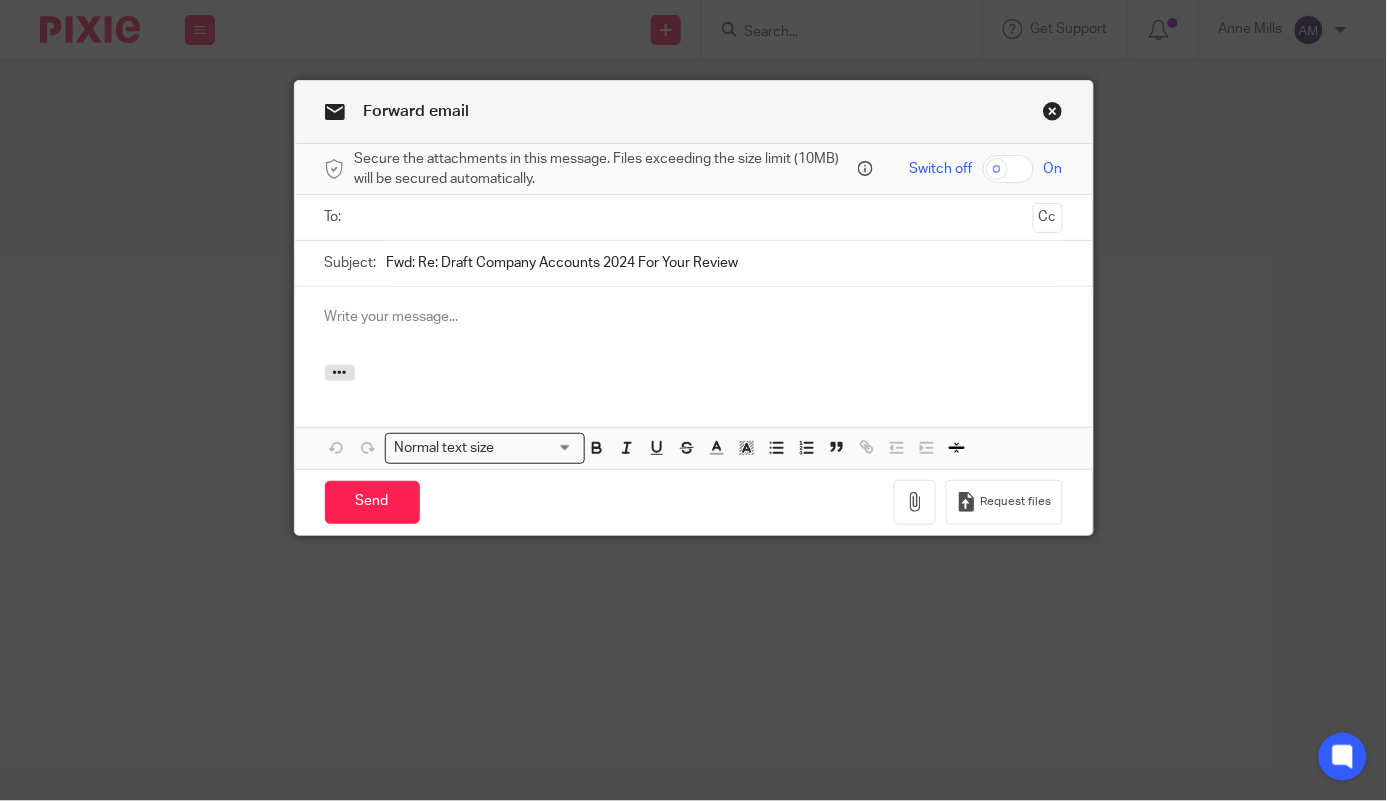 click at bounding box center (693, 217) 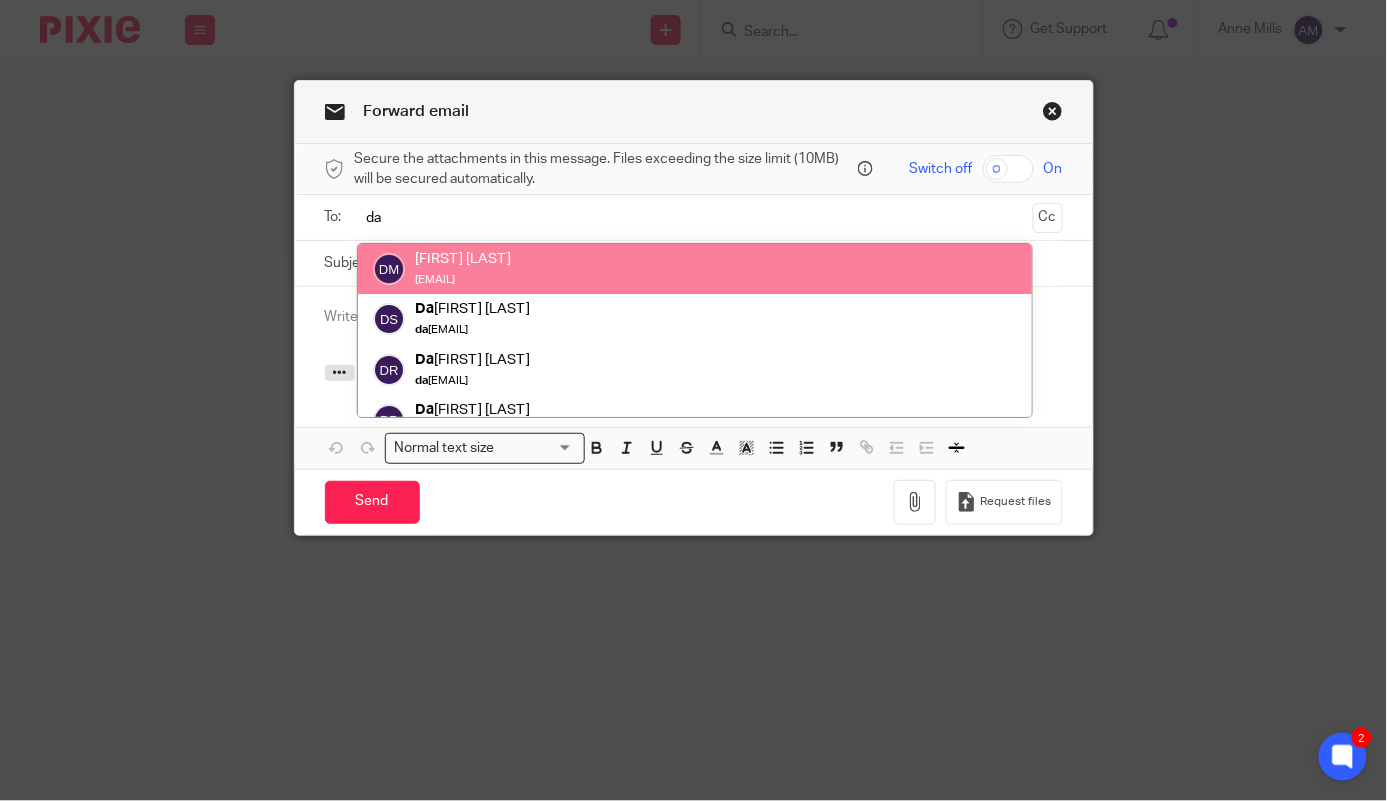 type on "da" 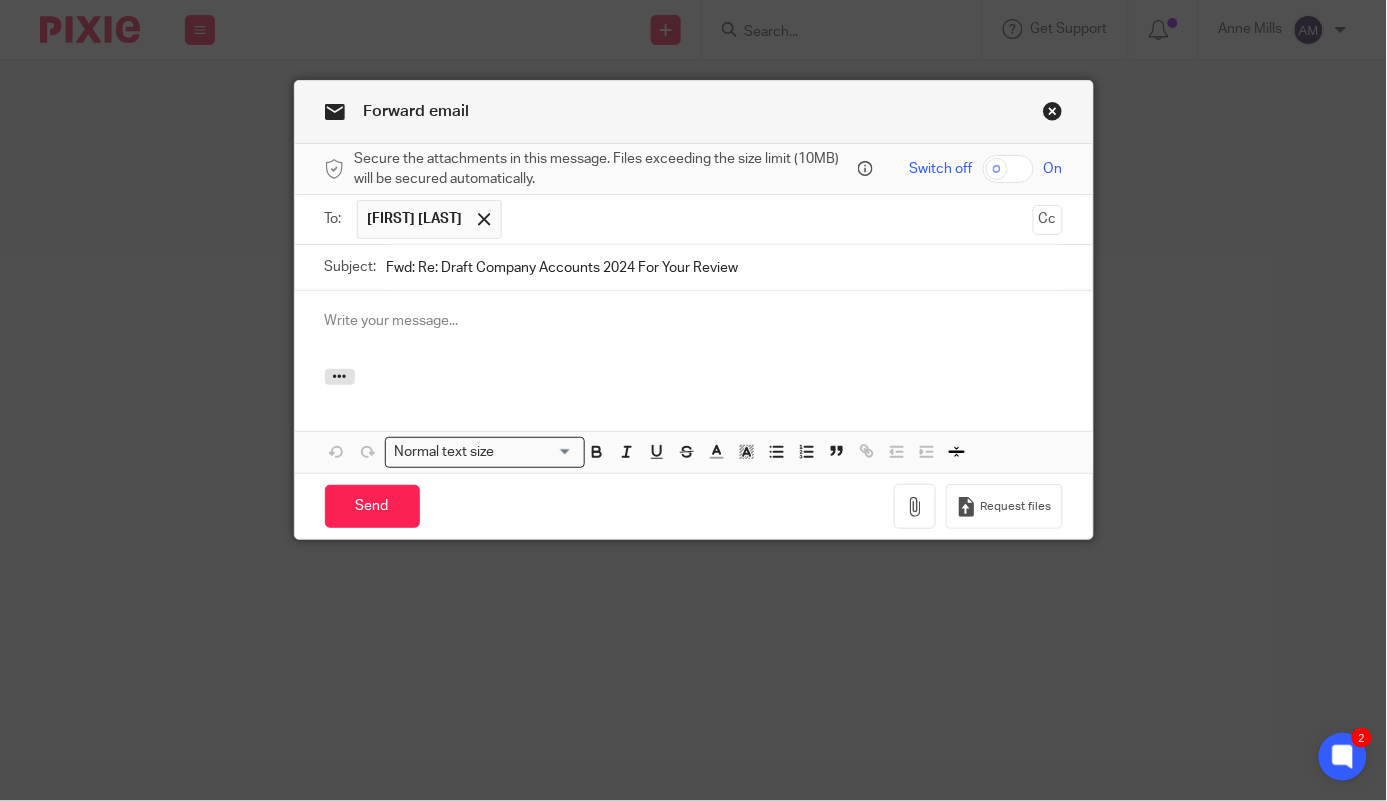 click at bounding box center [768, 219] 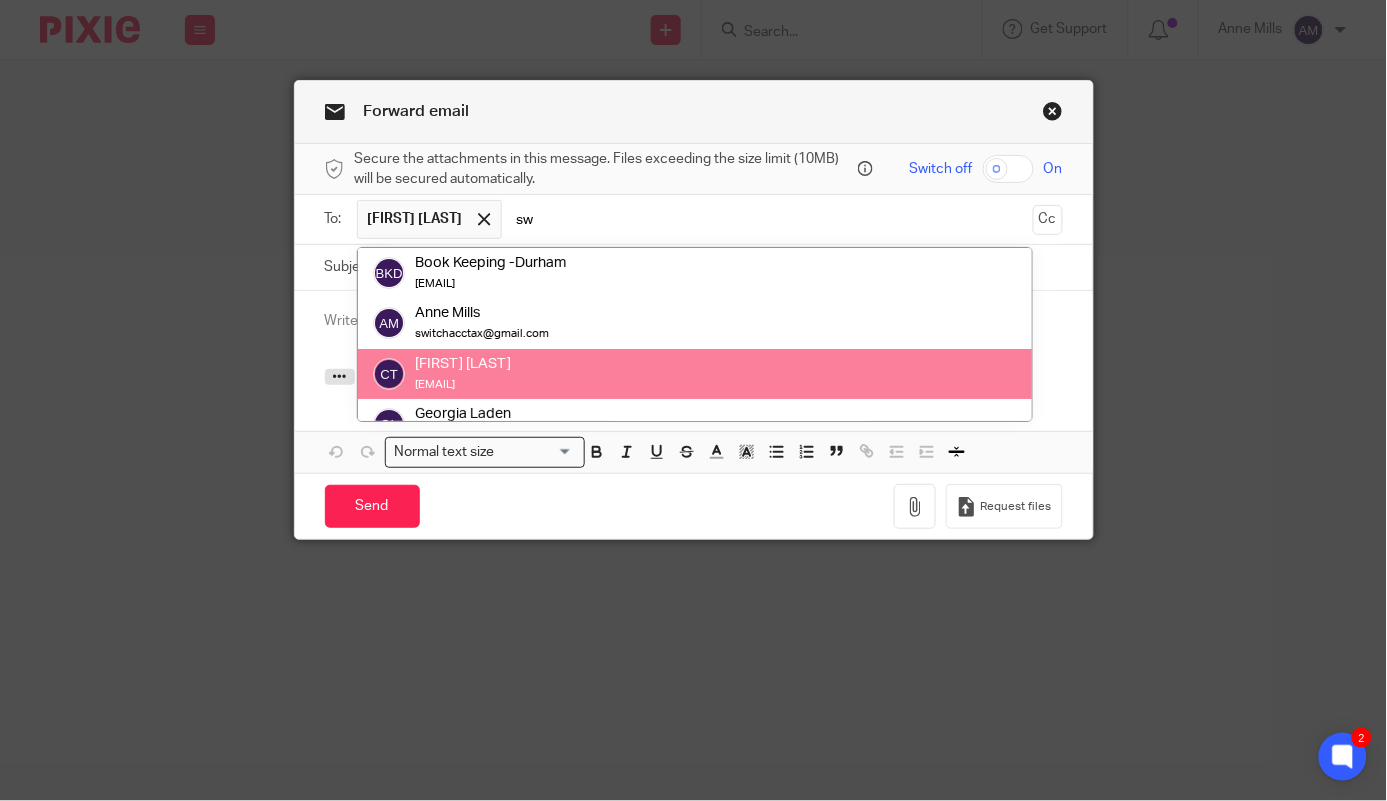 type on "sw" 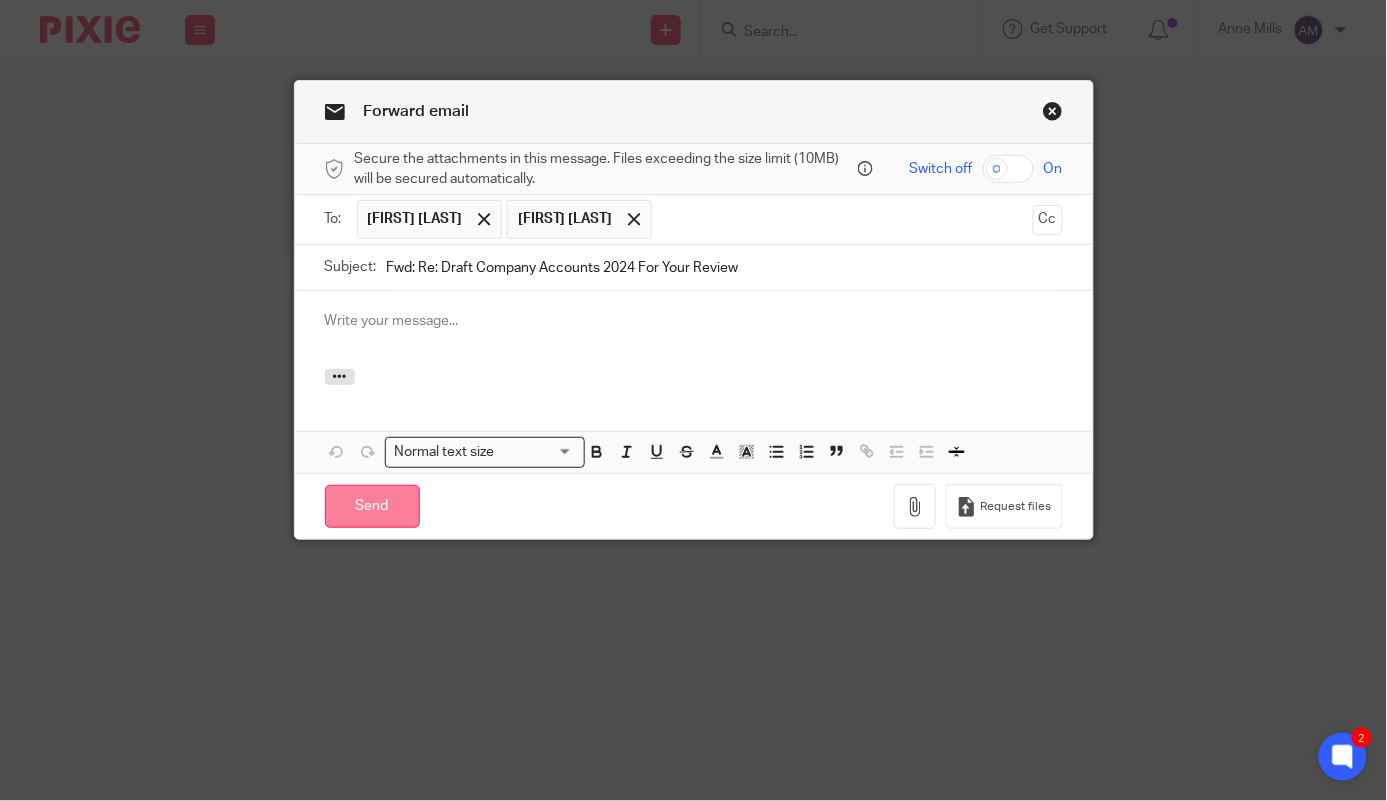 click on "Send" at bounding box center (372, 506) 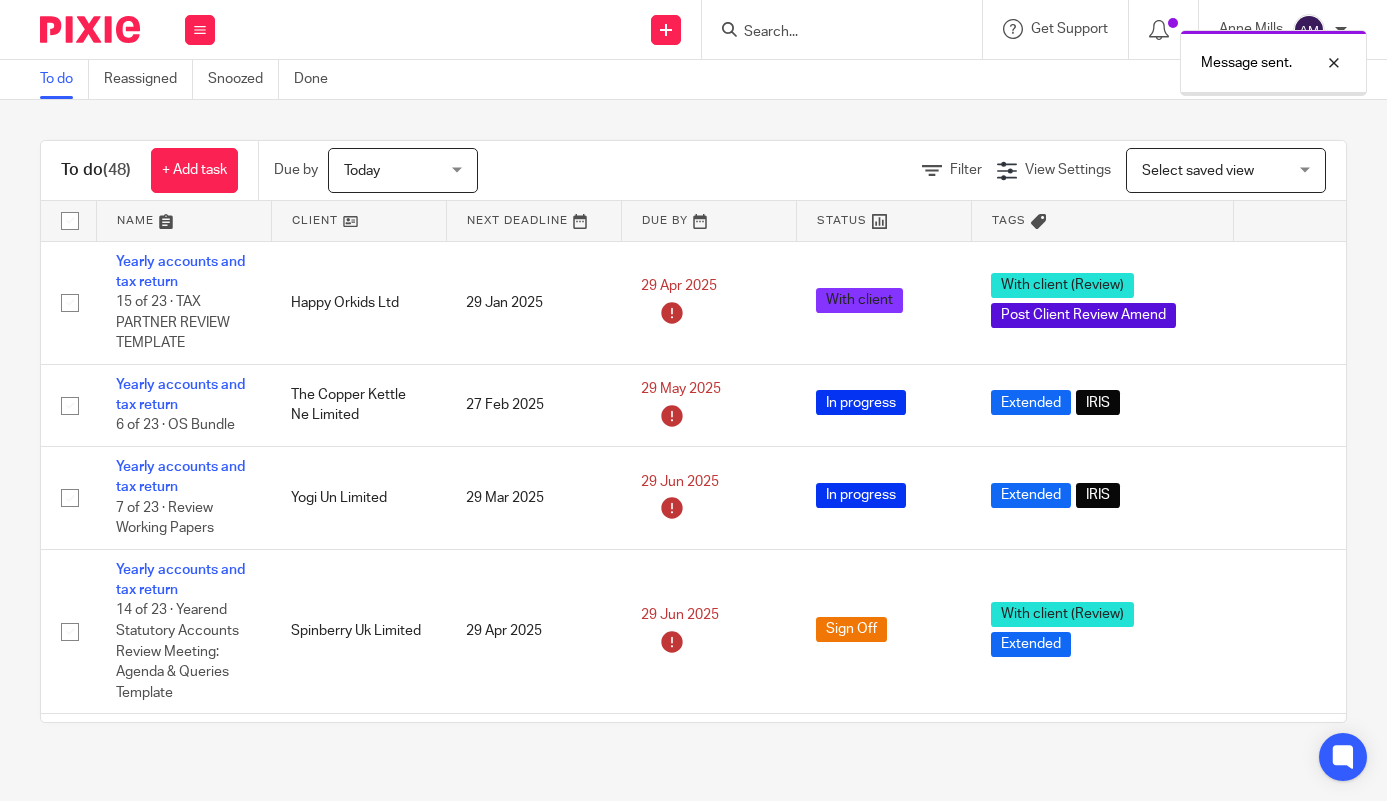 scroll, scrollTop: 0, scrollLeft: 0, axis: both 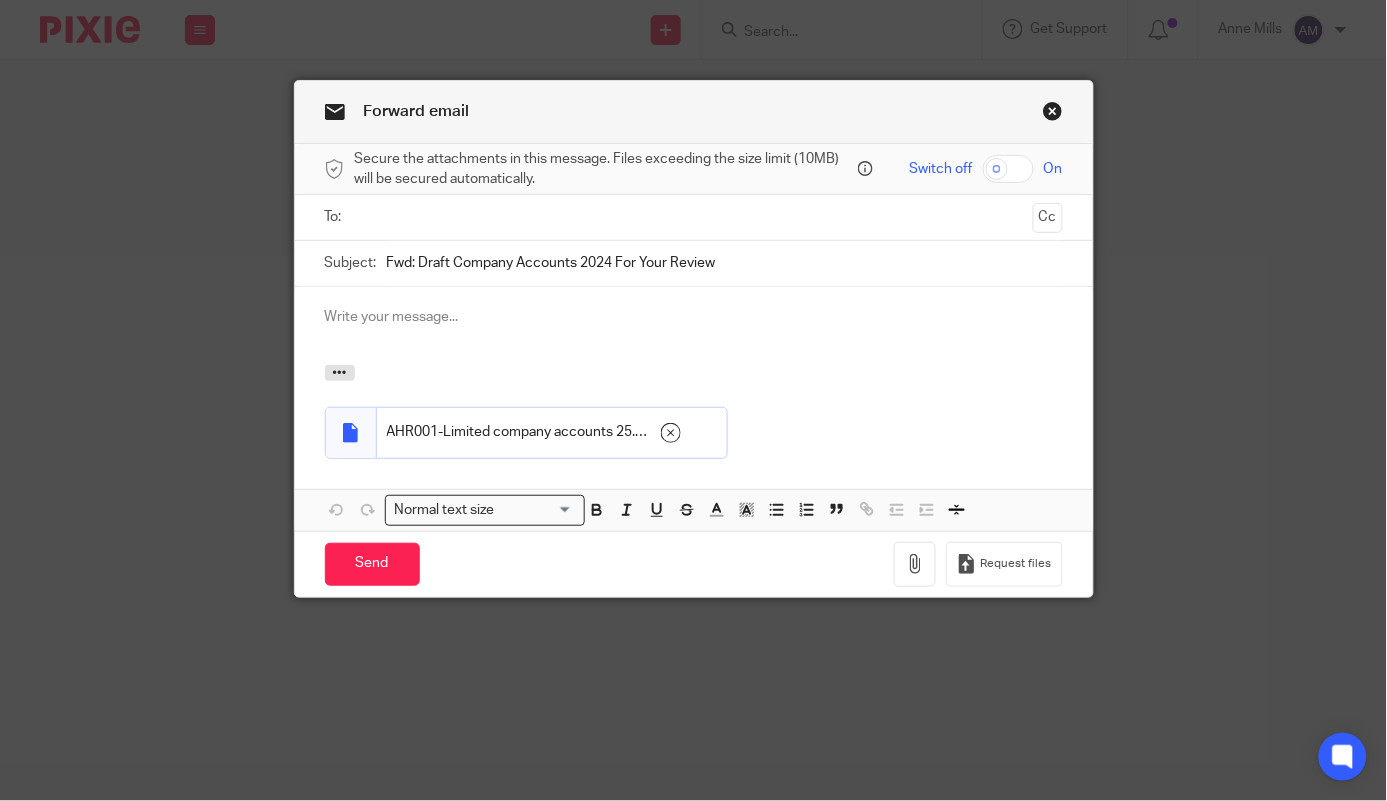 click at bounding box center [693, 217] 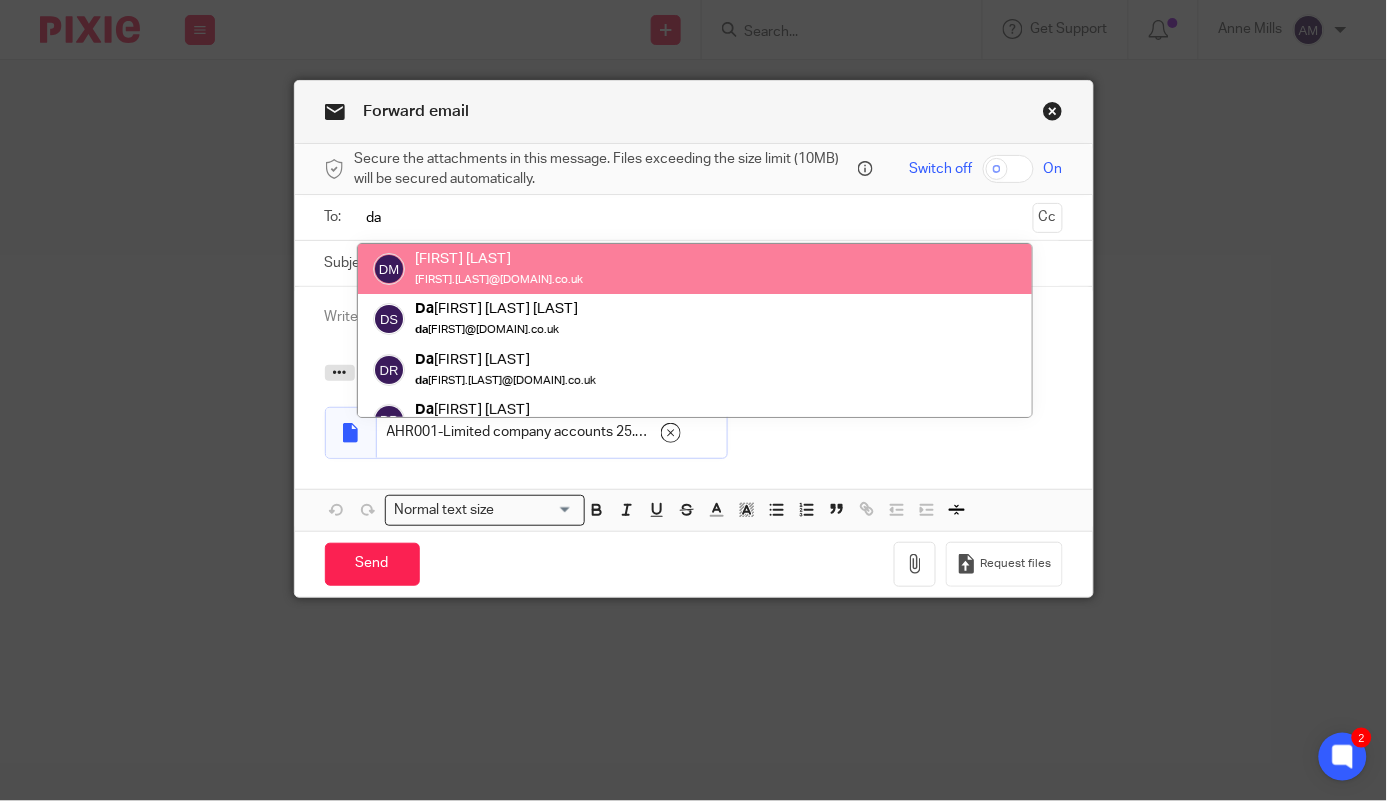 type on "da" 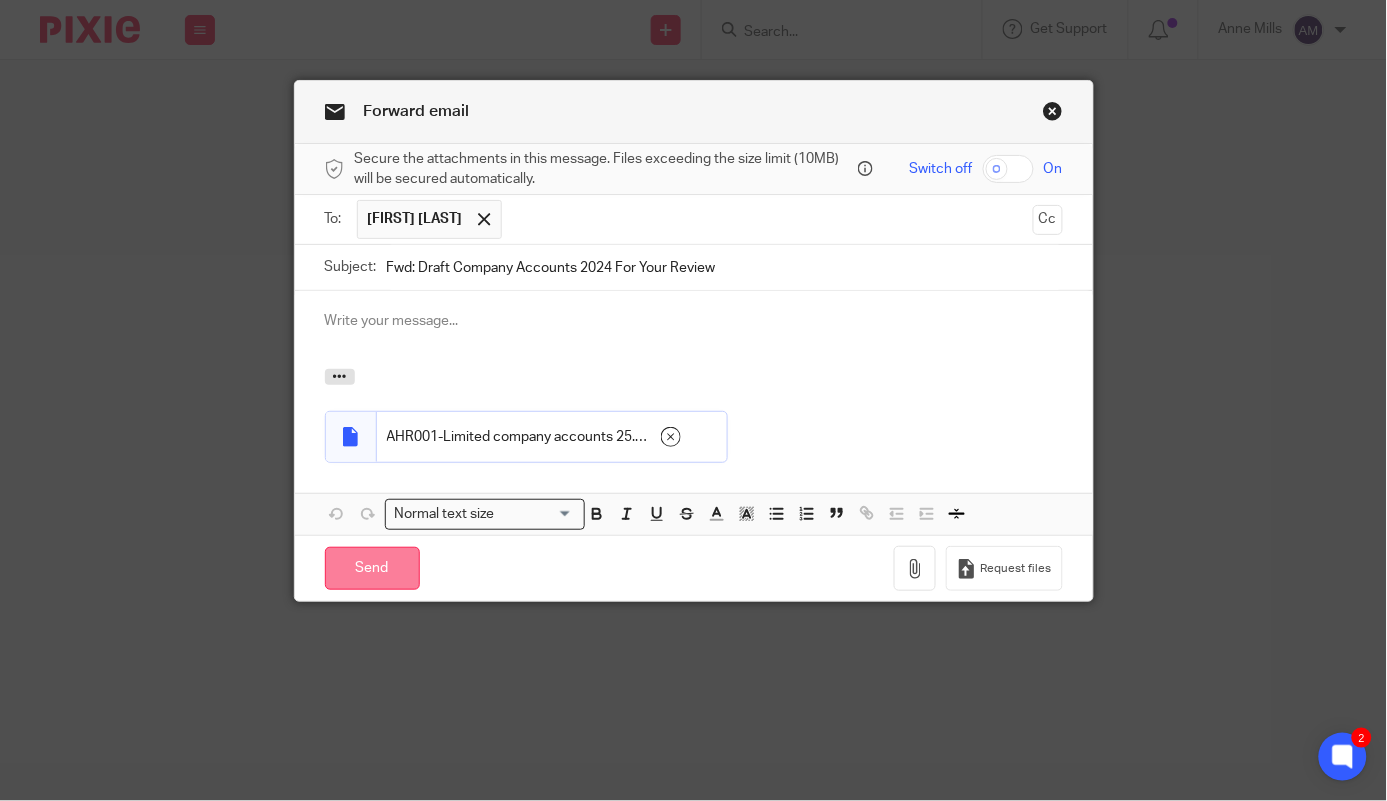click on "Send" at bounding box center (372, 568) 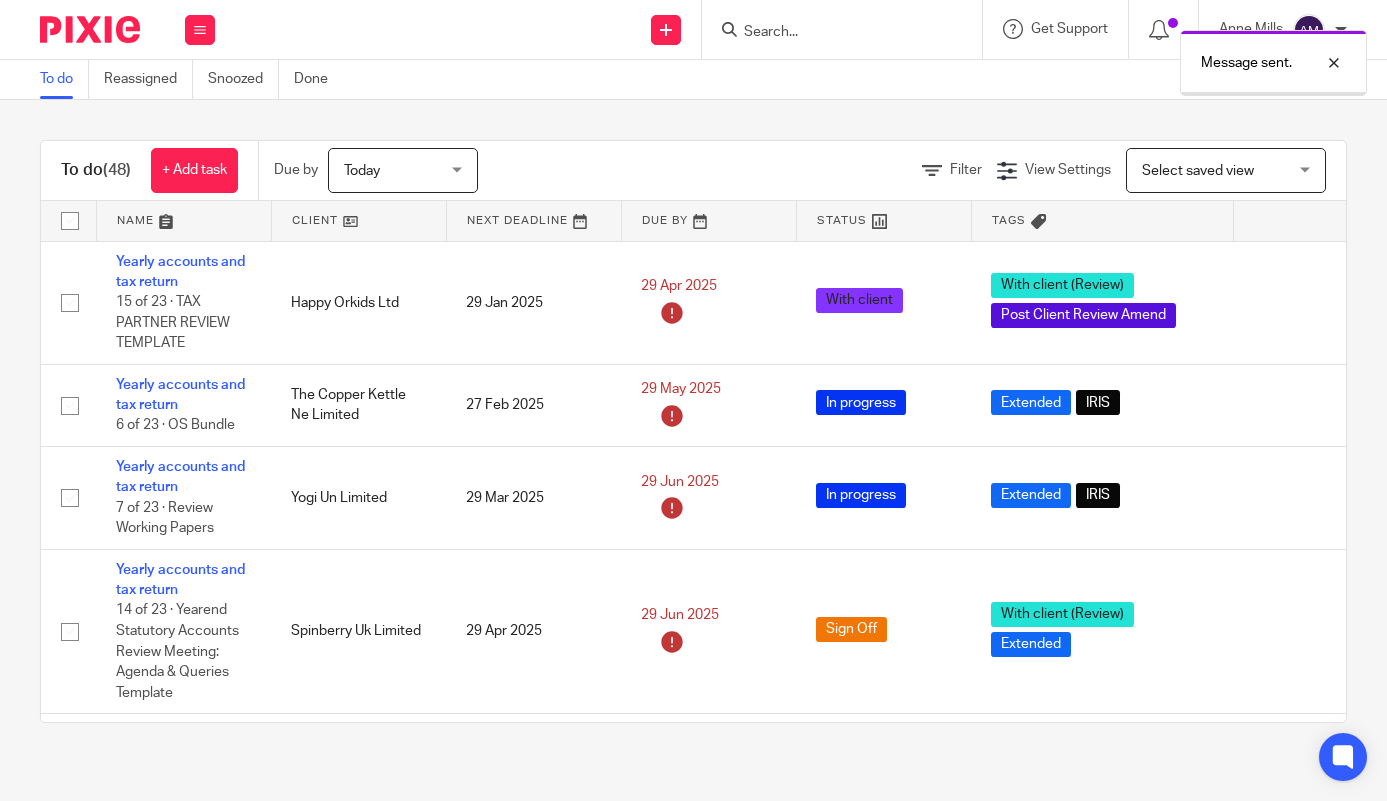 scroll, scrollTop: 0, scrollLeft: 0, axis: both 